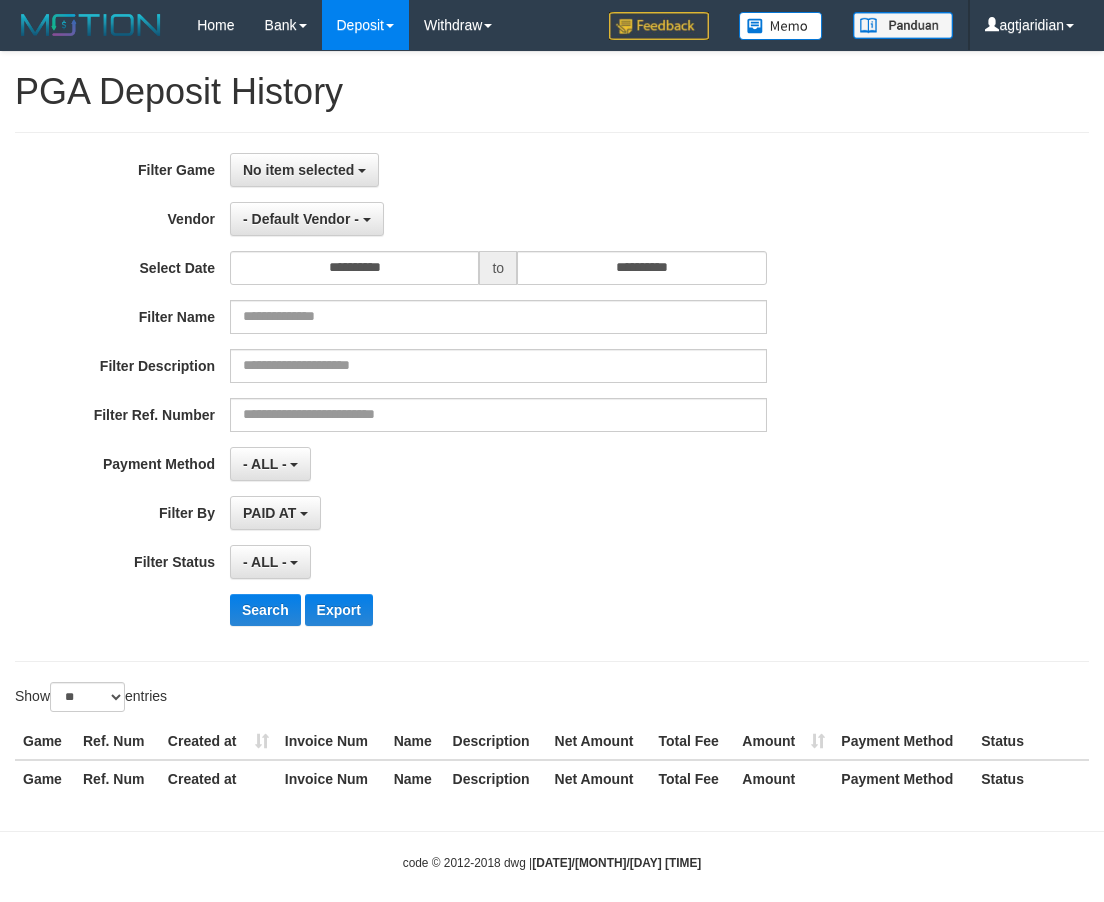 select 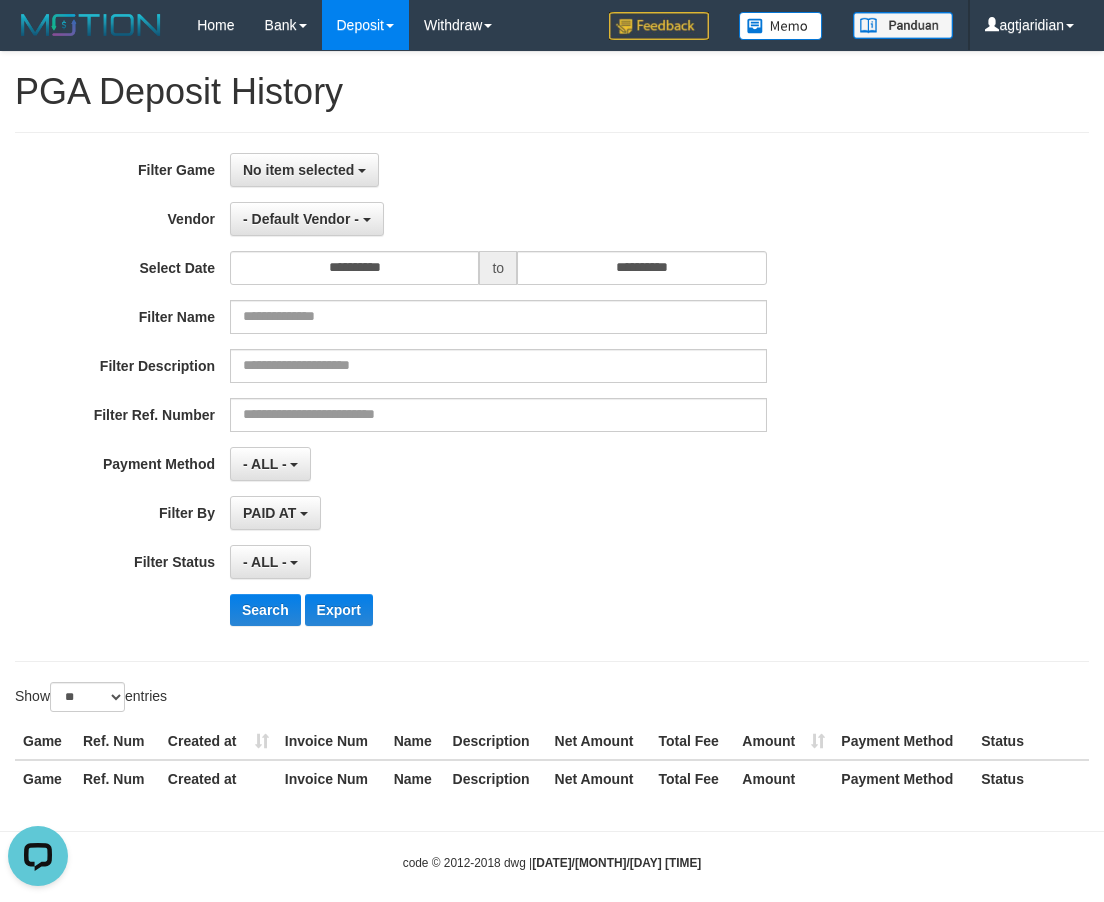 scroll, scrollTop: 0, scrollLeft: 0, axis: both 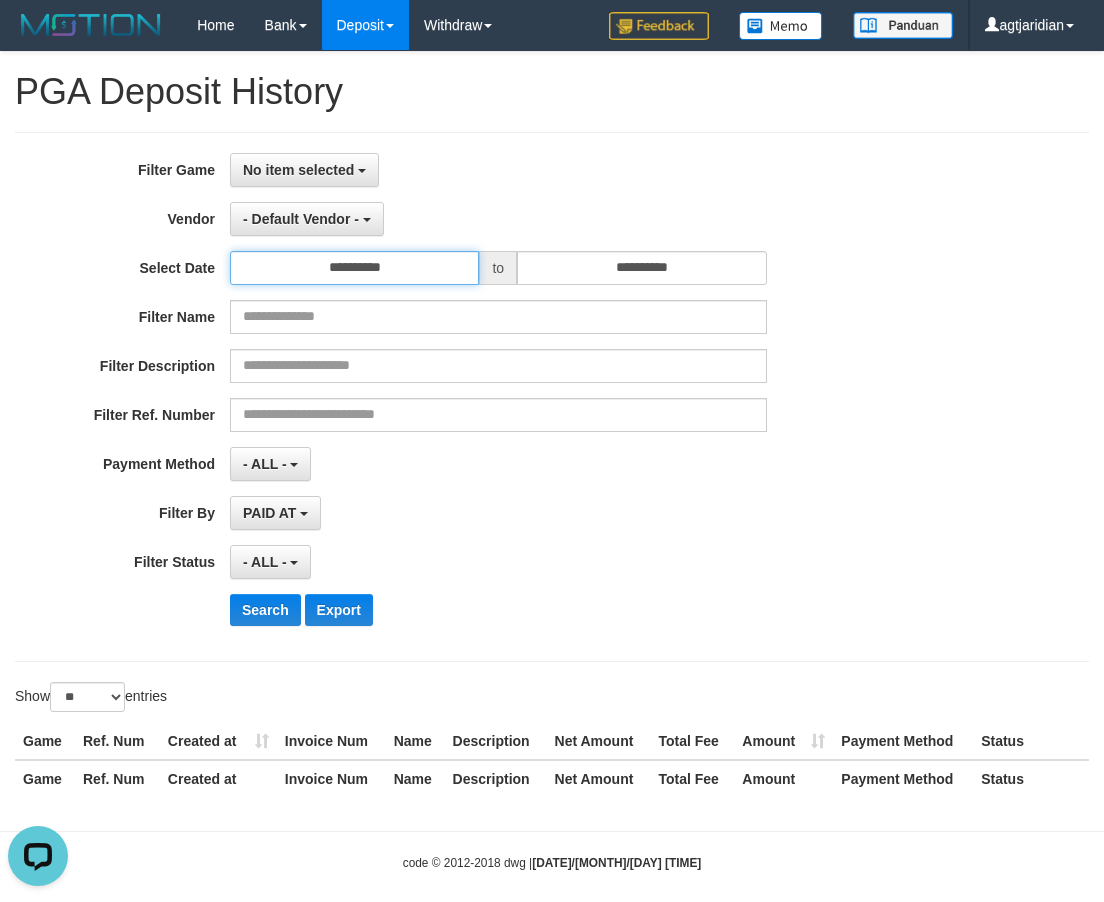 drag, startPoint x: 421, startPoint y: 284, endPoint x: 419, endPoint y: 220, distance: 64.03124 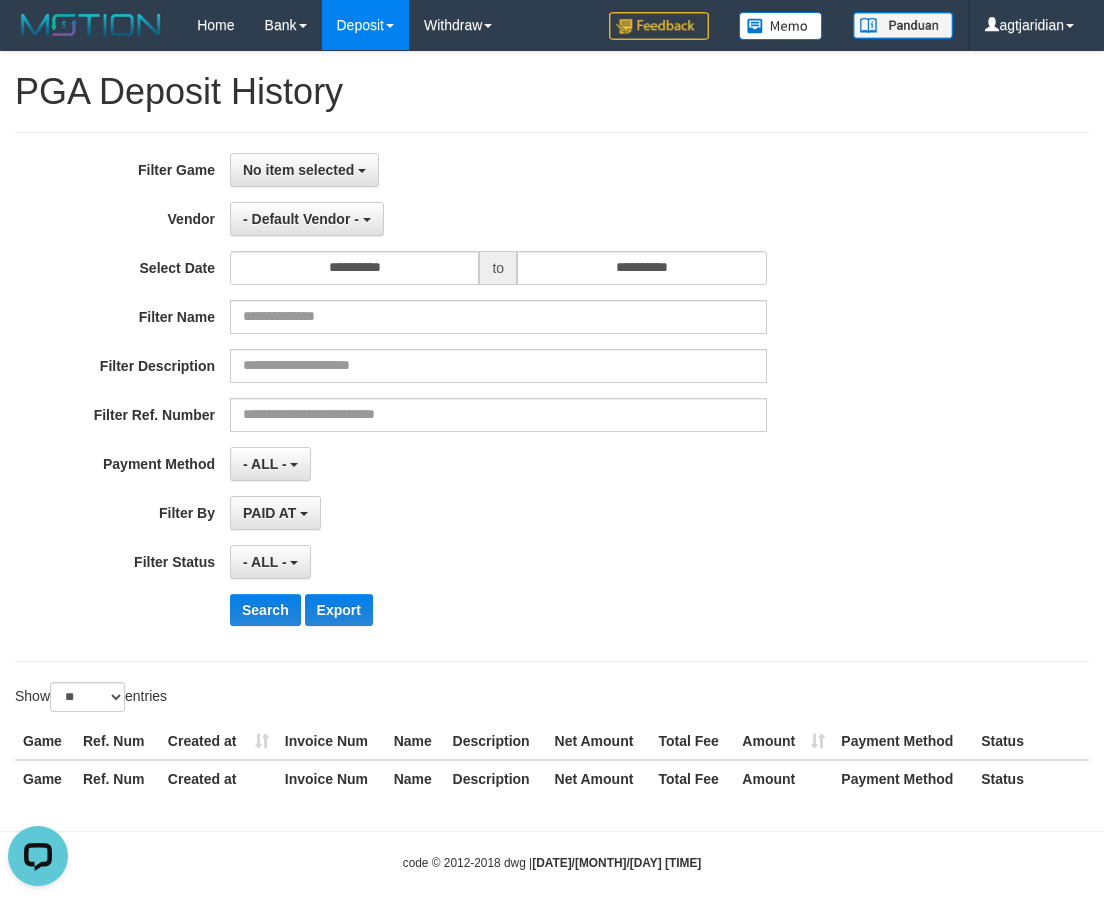 click on "**********" at bounding box center [460, 397] 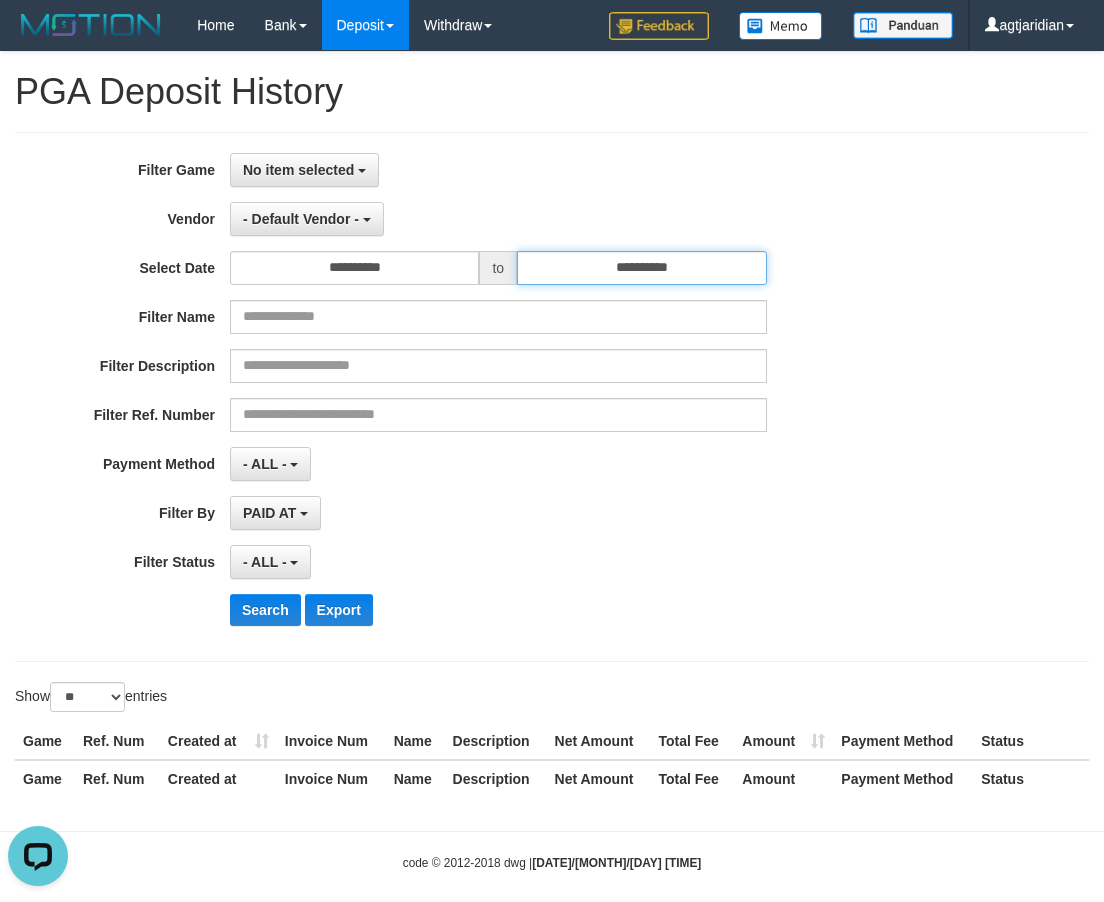 click on "**********" at bounding box center [641, 268] 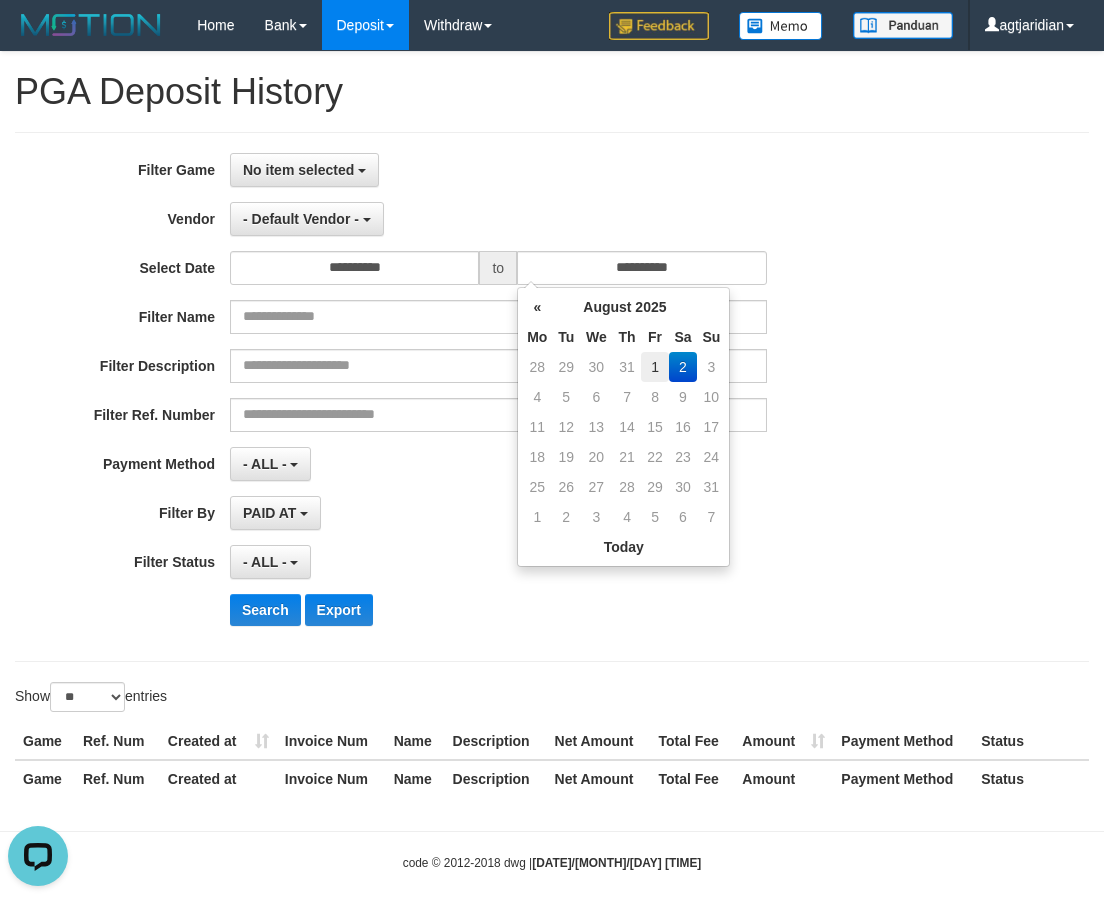 click on "1" at bounding box center (654, 367) 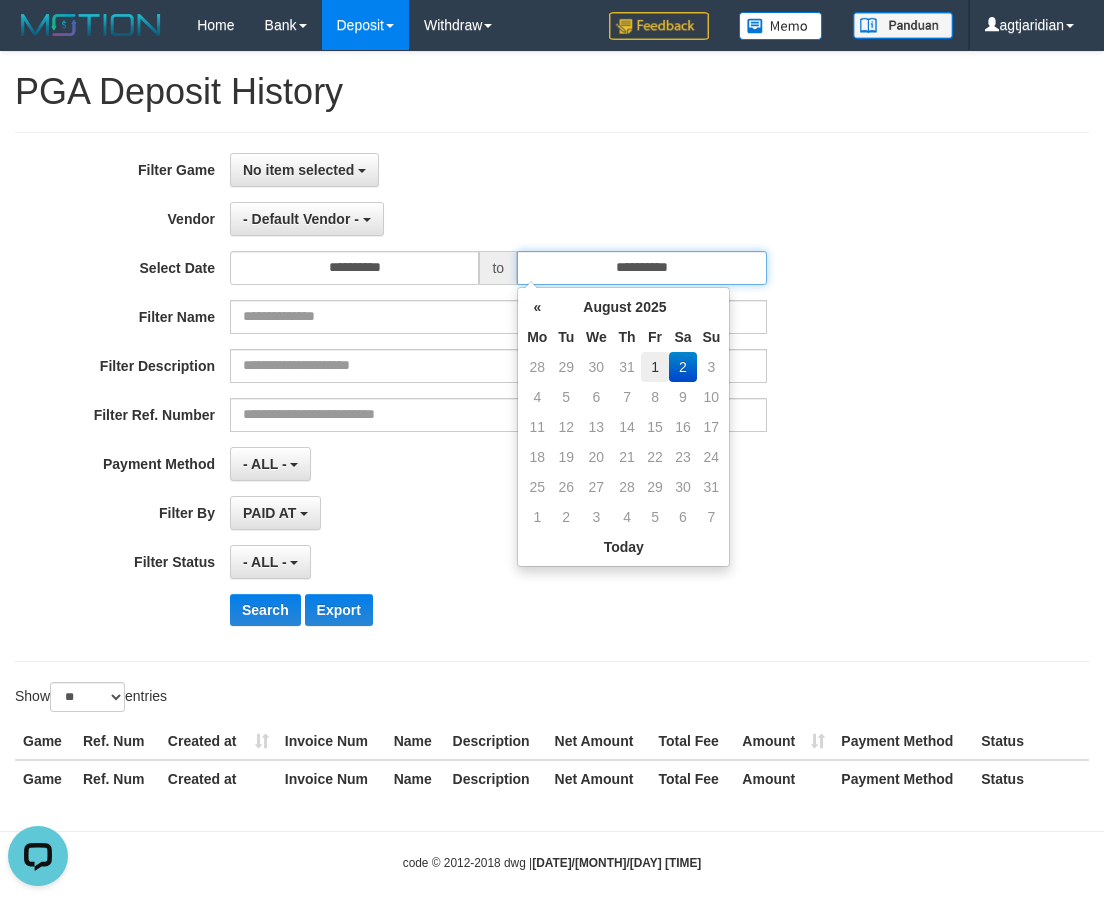 type on "**********" 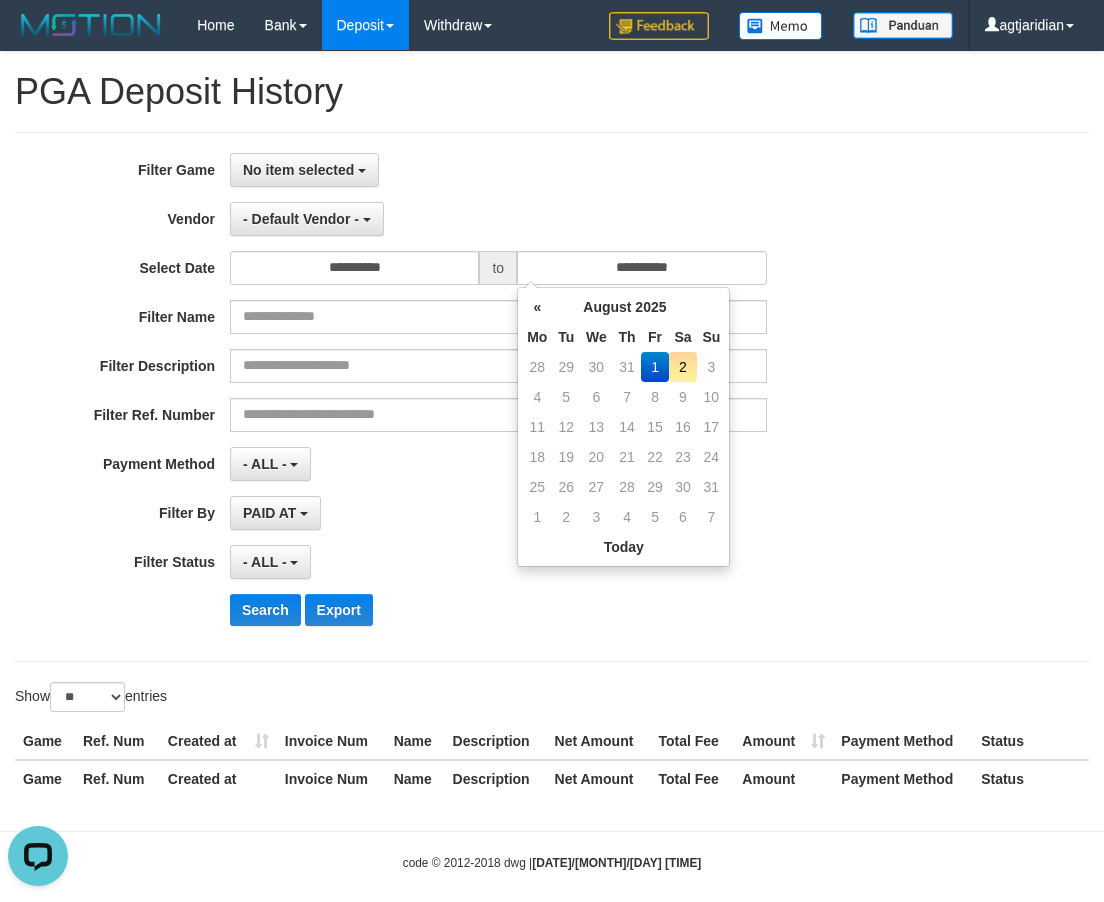 click on "- Default Vendor -    - Default Vendor -  Lucy  Luna  Atlas  WD LB  Java  Purple  Green  Gigantic  Aladin  Dubai  Alibaba  Grape  Gameboy  Bigon  Allstar  Xtr  Gama  IBX11  Borde  Indahjualpulsa  Lemavo  Gogogoy  Itudo  Yuwanatopup  Sidikgame  Voucher100  Awalpulsa  Lambda  Combo  IBX3 NUANSATOPUP  IBX3 Pusatjualpulsa  IBX3 Itemgame  IBX3 SILAKSA  IBX3 Makmurvoucher  IBX3 MAKMURTOPUP  IBX3 Pilihvoucher" at bounding box center (498, 219) 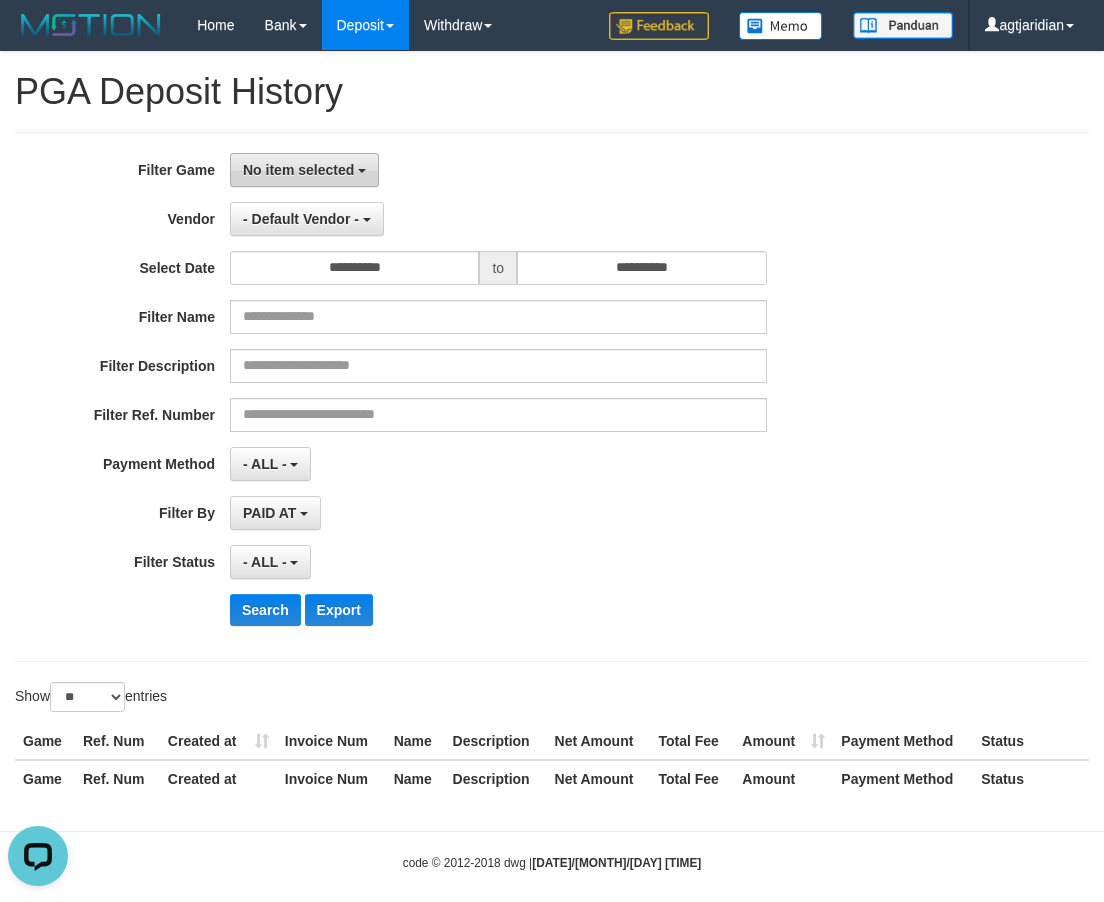 click on "No item selected" at bounding box center (304, 170) 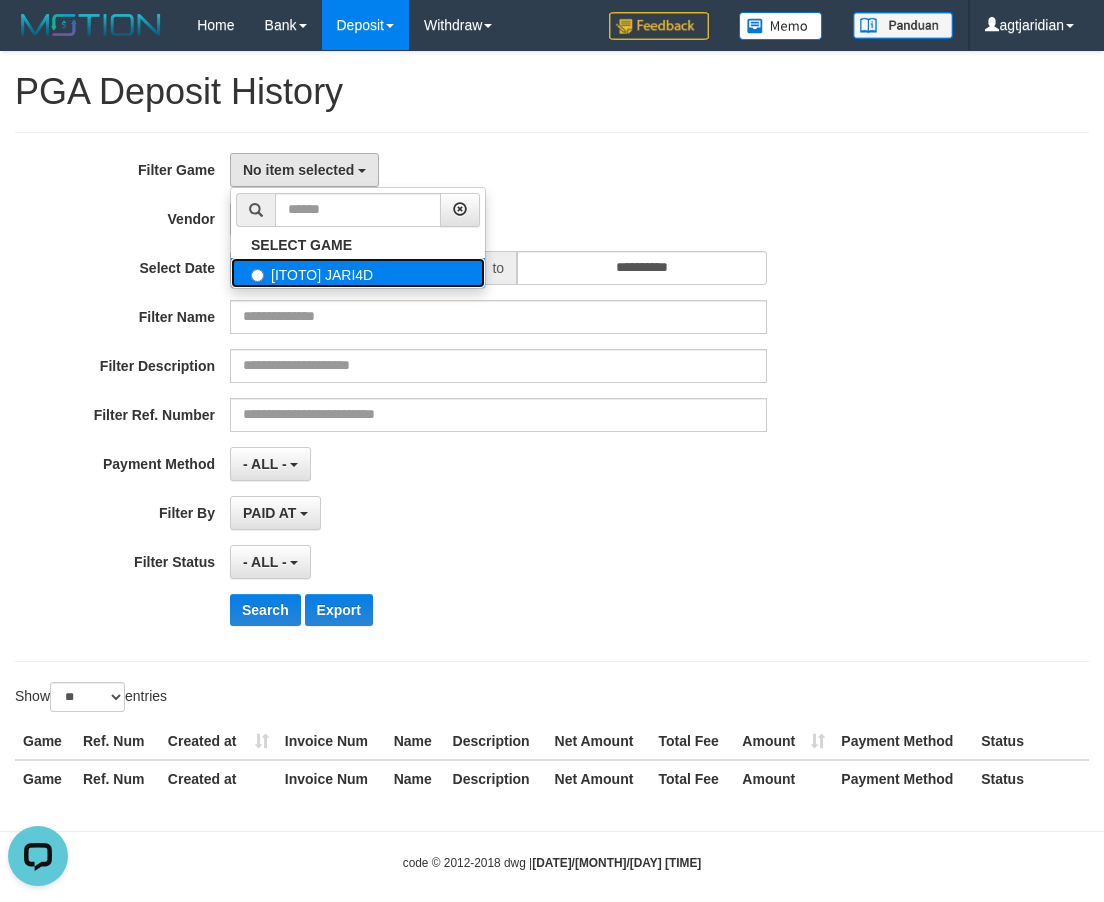 click on "[ITOTO] JARI4D" at bounding box center [358, 273] 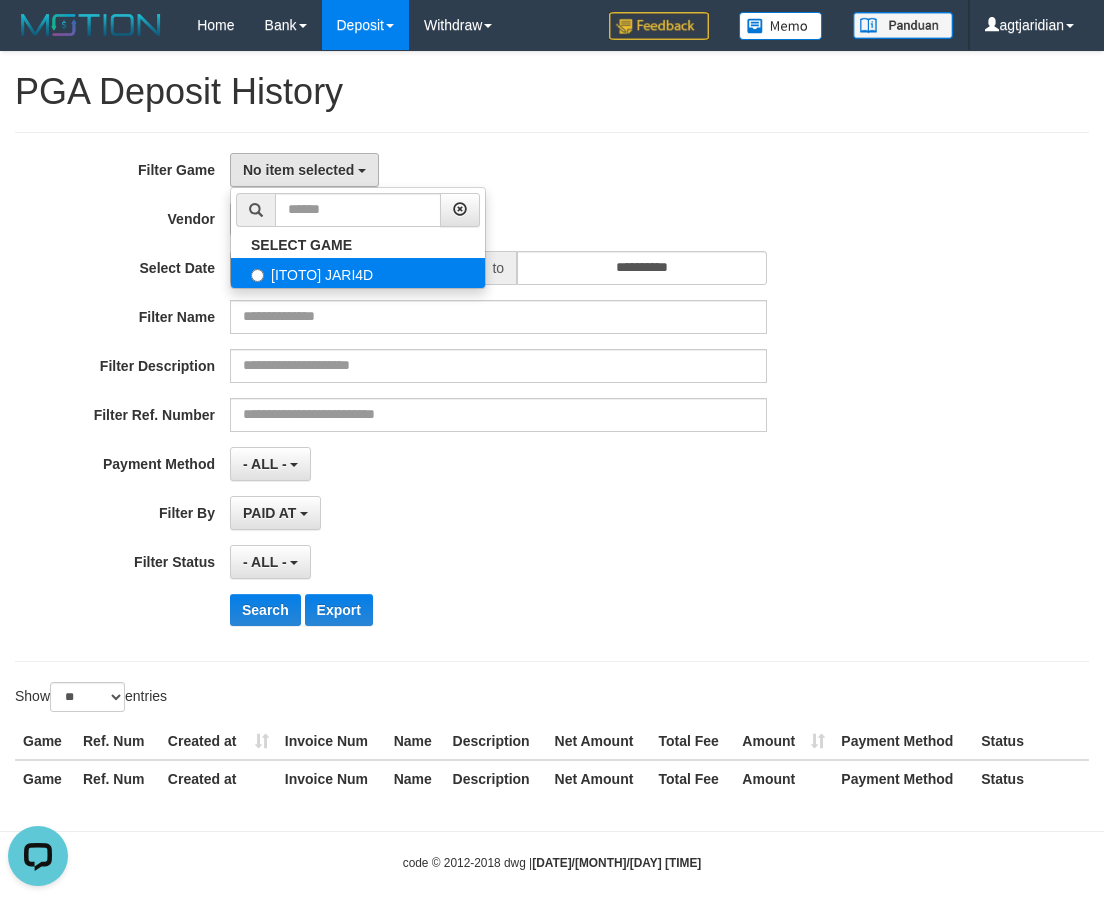 select on "****" 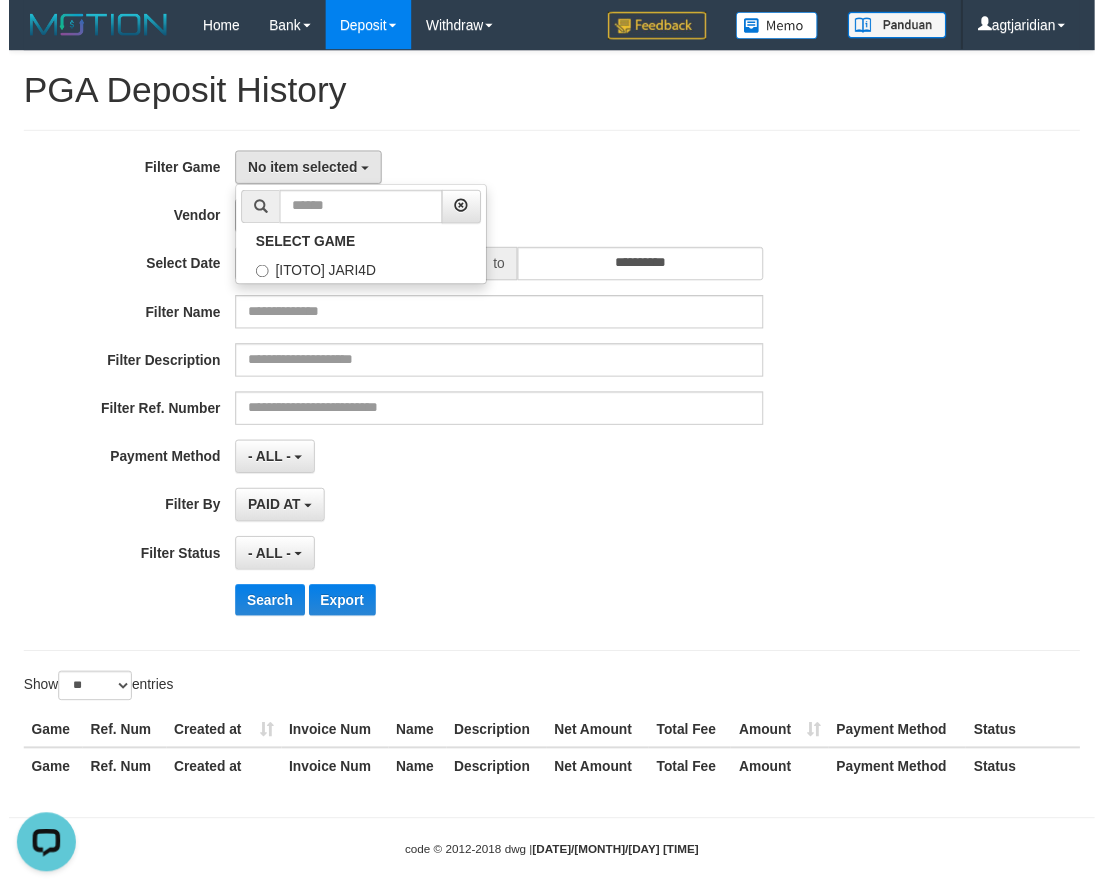 scroll, scrollTop: 18, scrollLeft: 0, axis: vertical 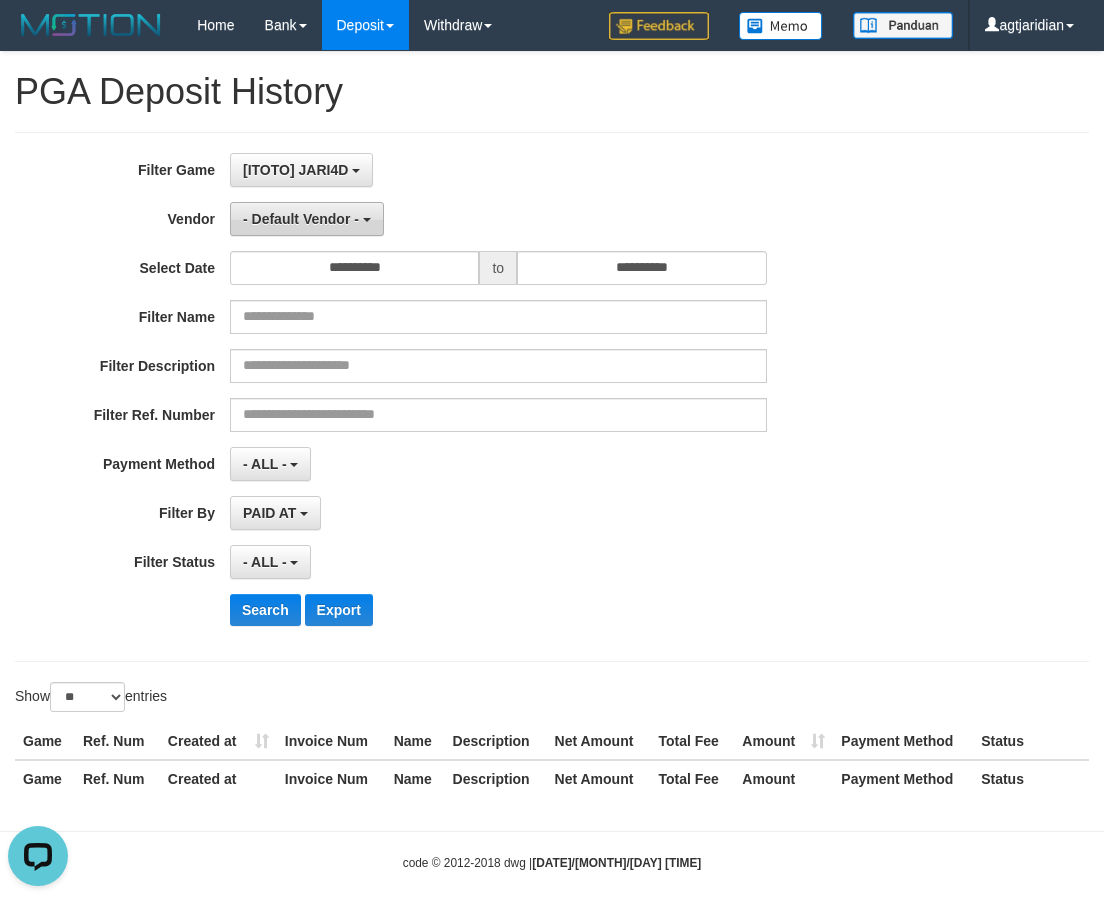 click on "- Default Vendor -" at bounding box center [301, 219] 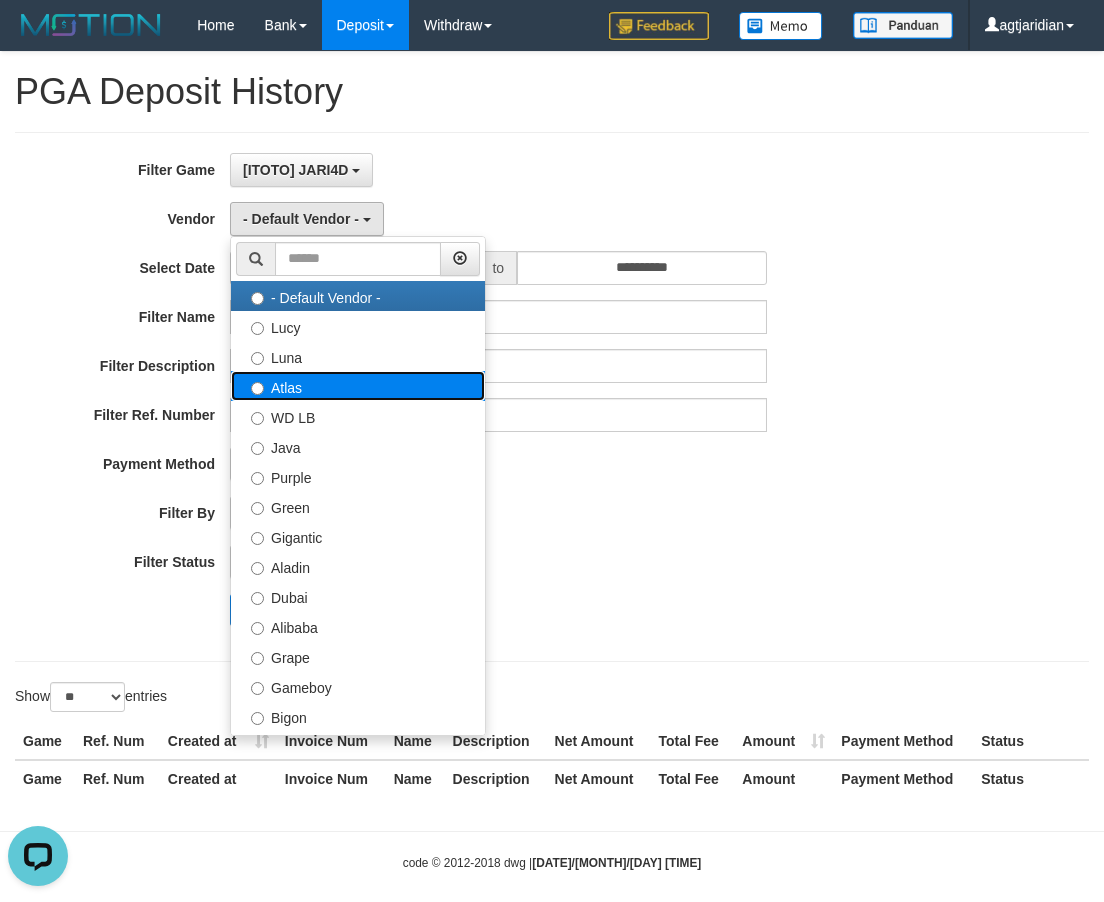 click on "Atlas" at bounding box center [358, 386] 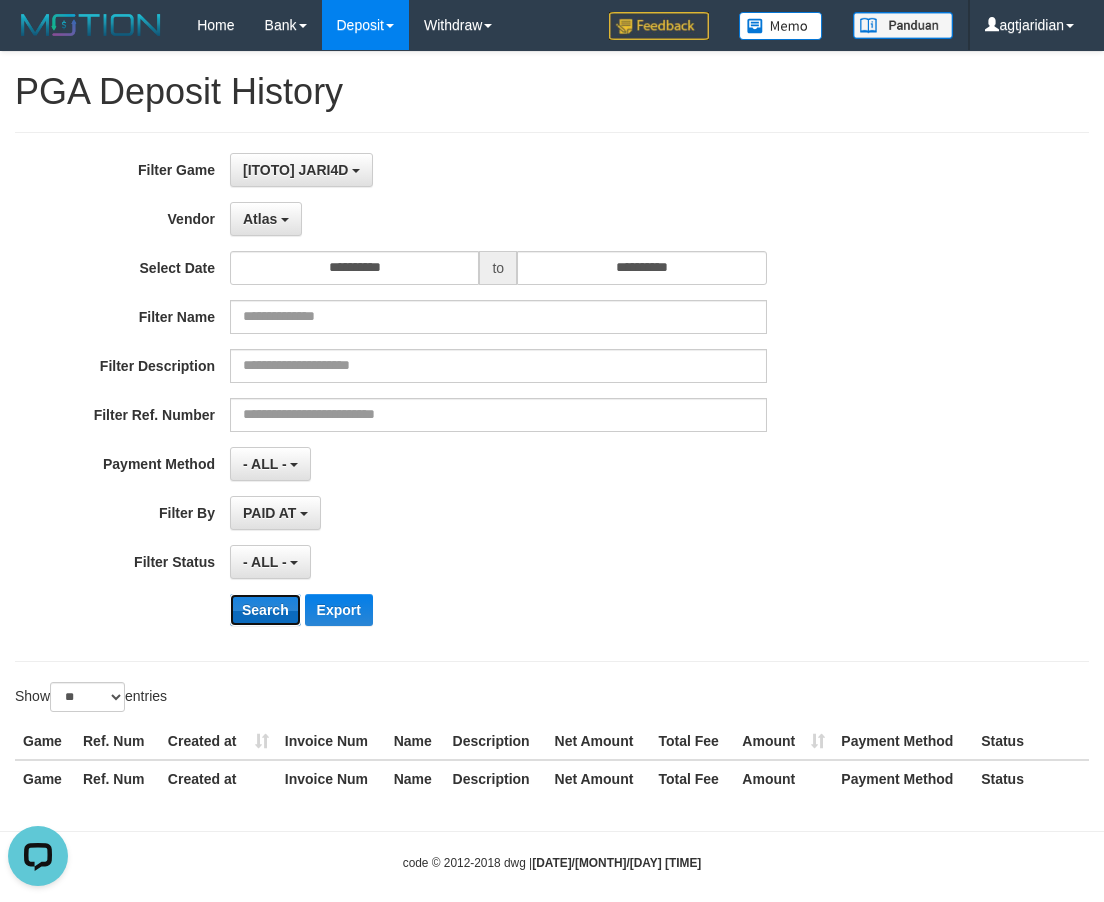 click on "Search" at bounding box center [265, 610] 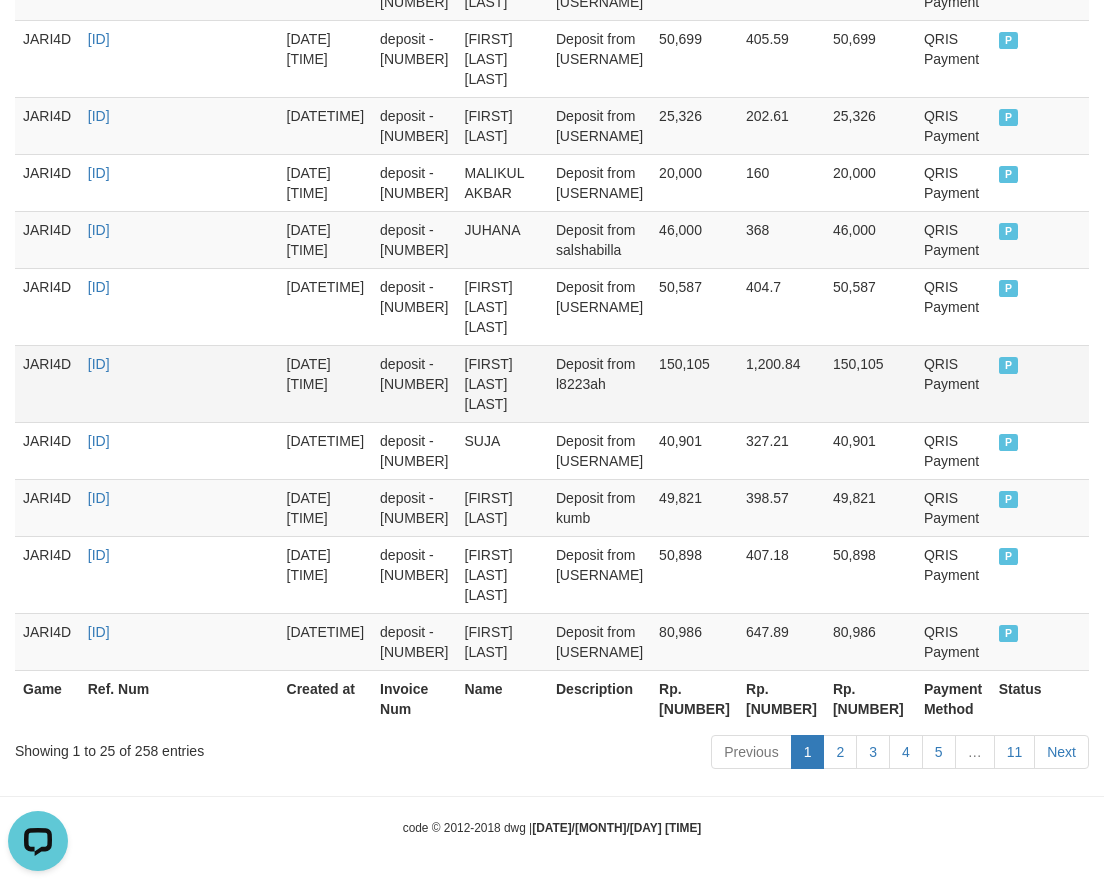 scroll, scrollTop: 1895, scrollLeft: 0, axis: vertical 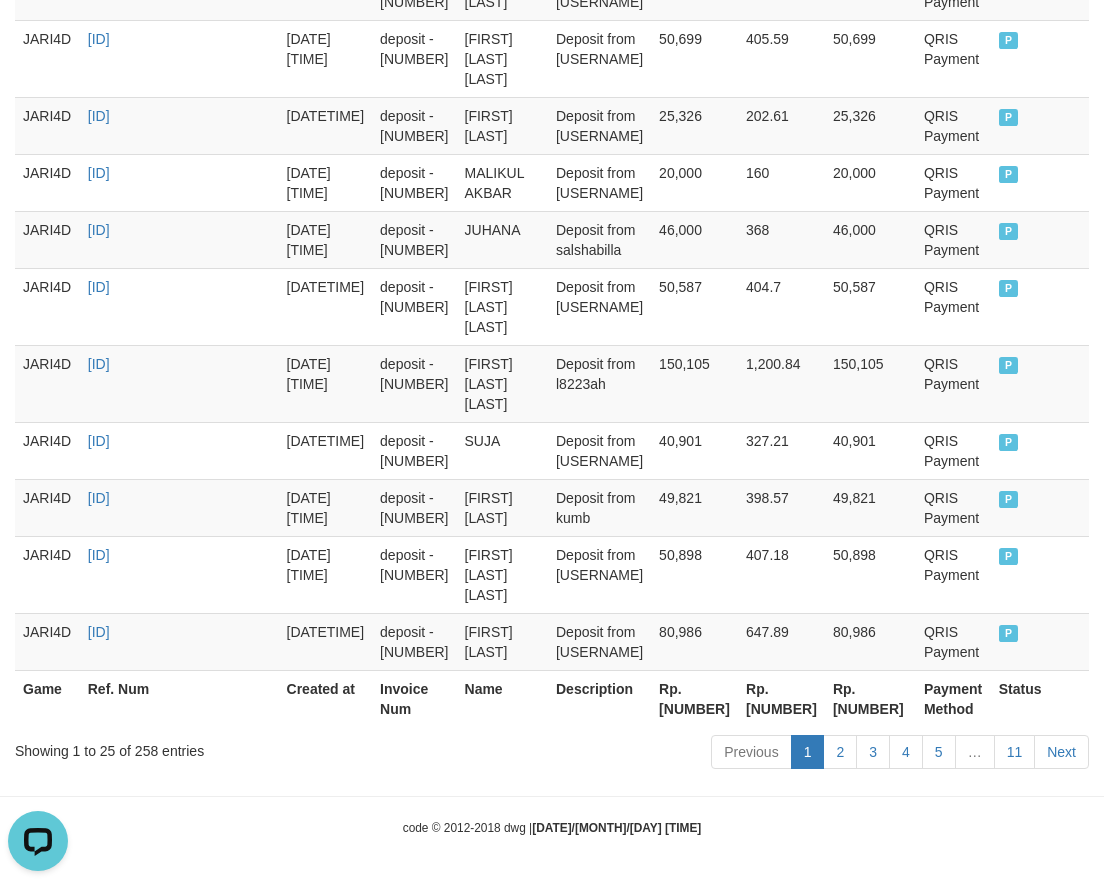 click on "Rp. [NUMBER]" at bounding box center (694, 698) 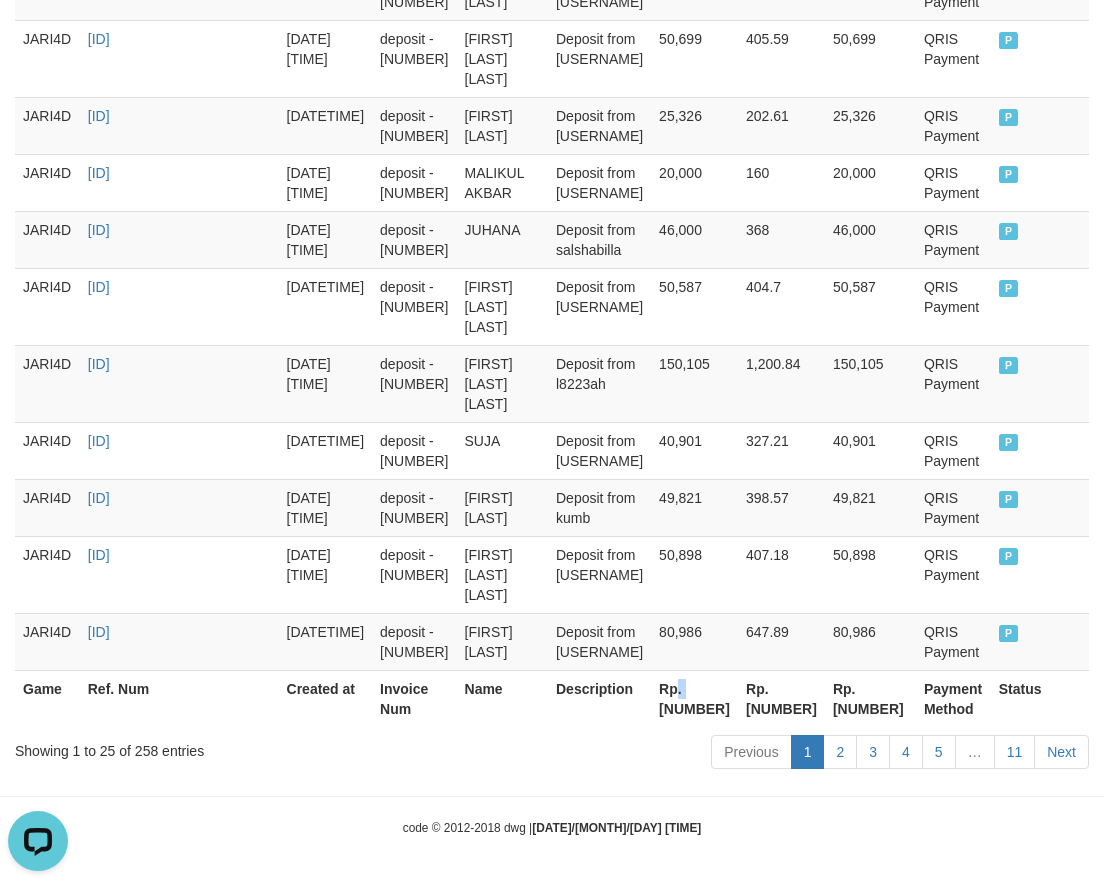 click on "Rp. [NUMBER]" at bounding box center (694, 698) 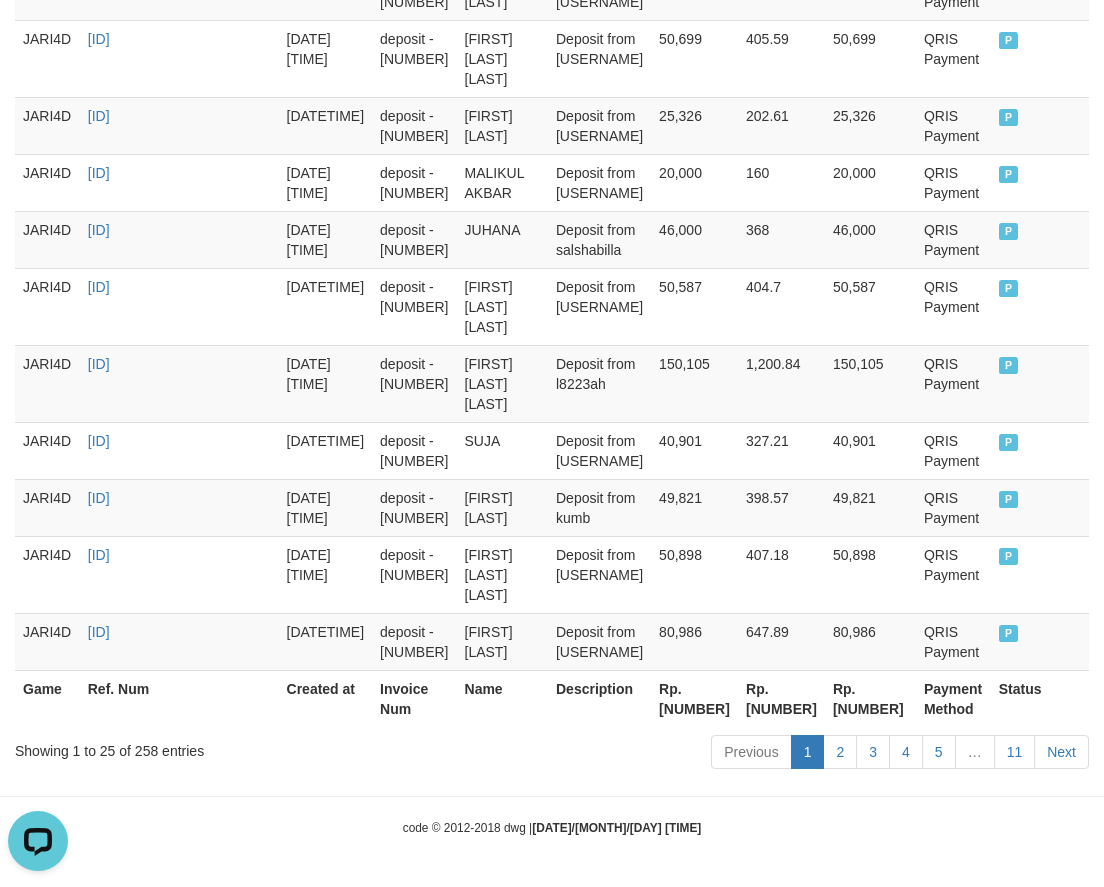 click on "Rp. [NUMBER]" at bounding box center (694, 698) 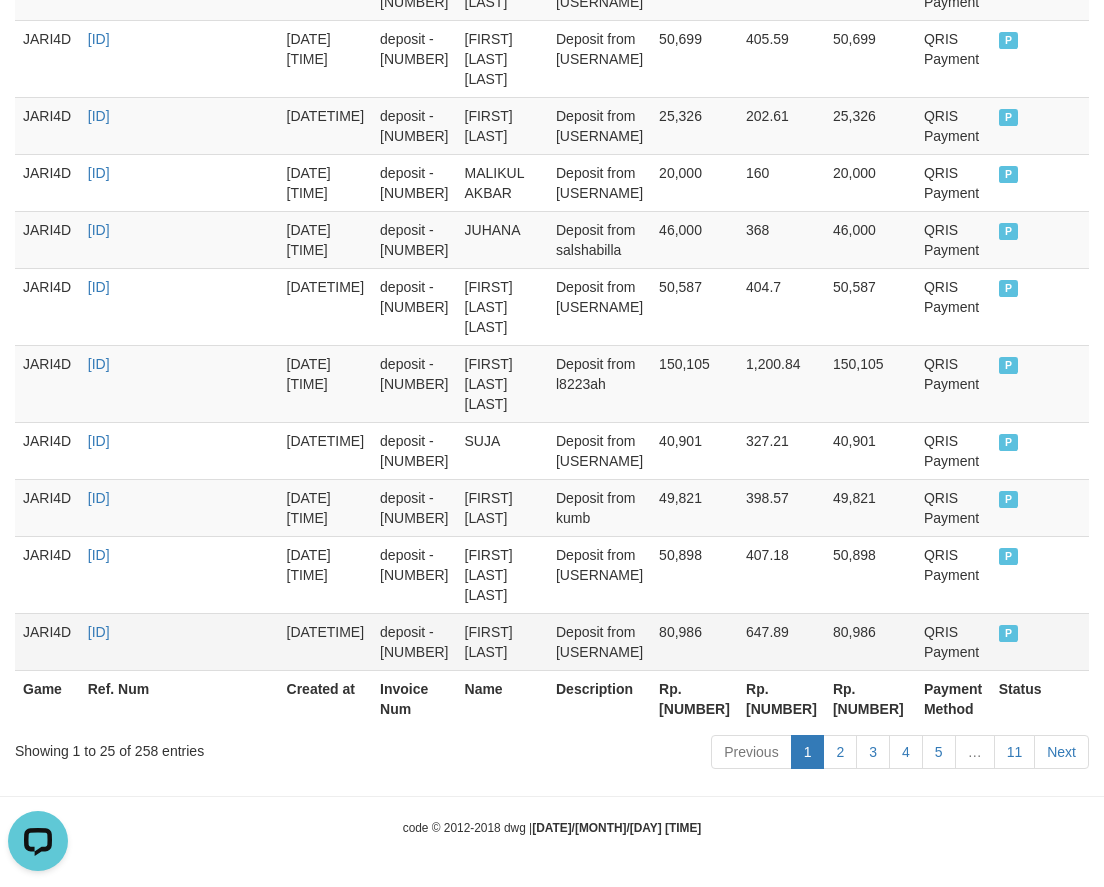 copy on "[NUMBER]" 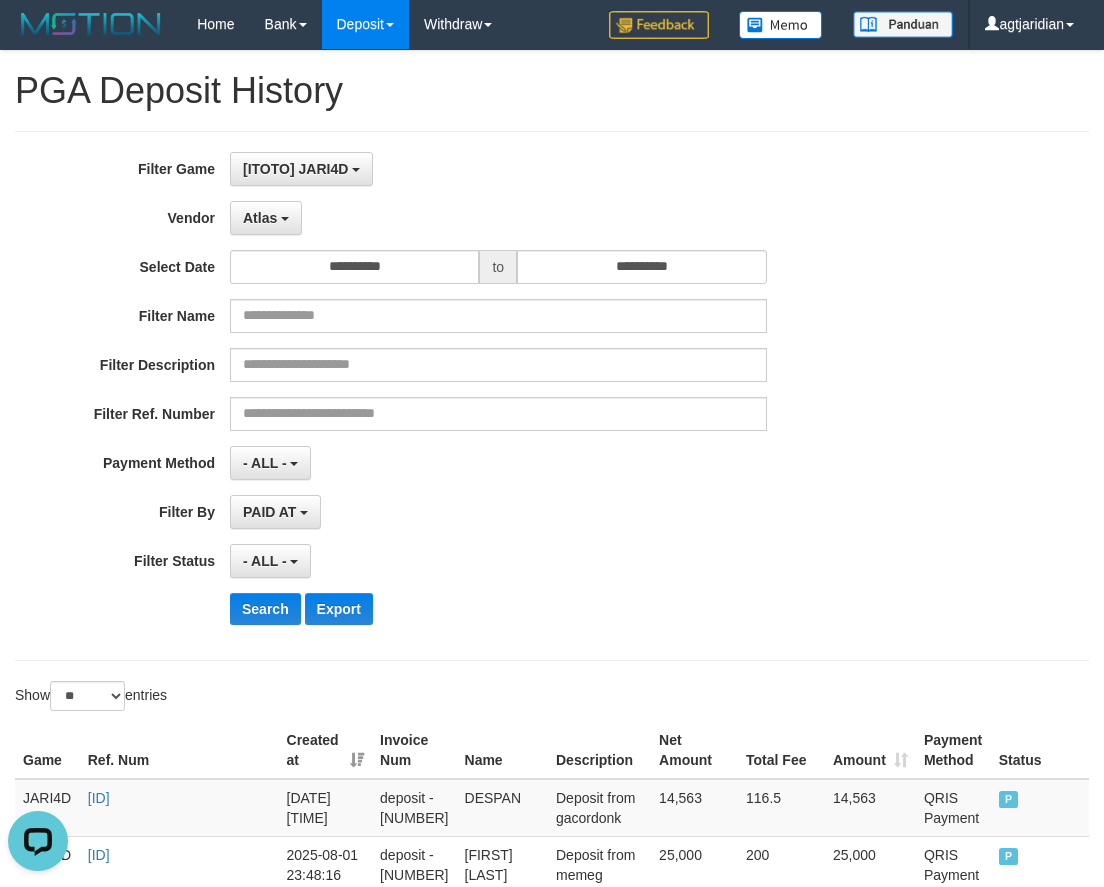 scroll, scrollTop: 0, scrollLeft: 0, axis: both 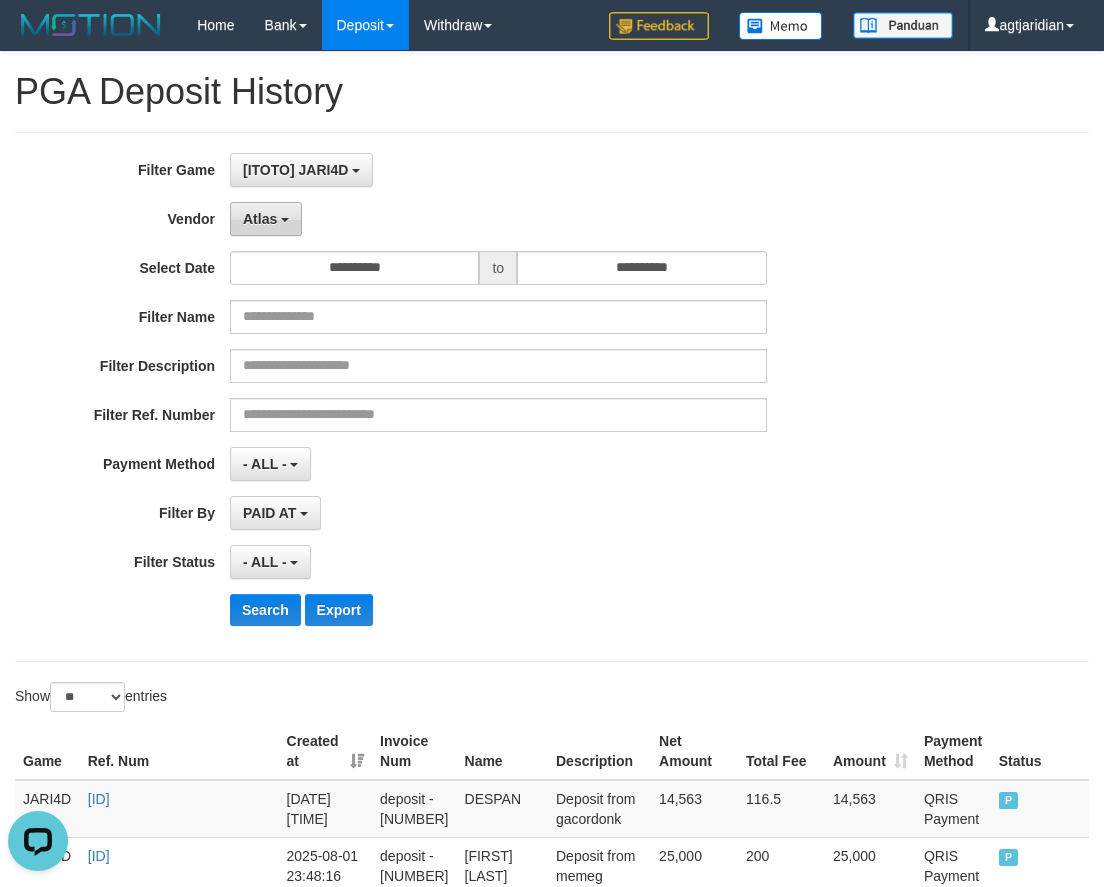 click on "Atlas" at bounding box center (260, 219) 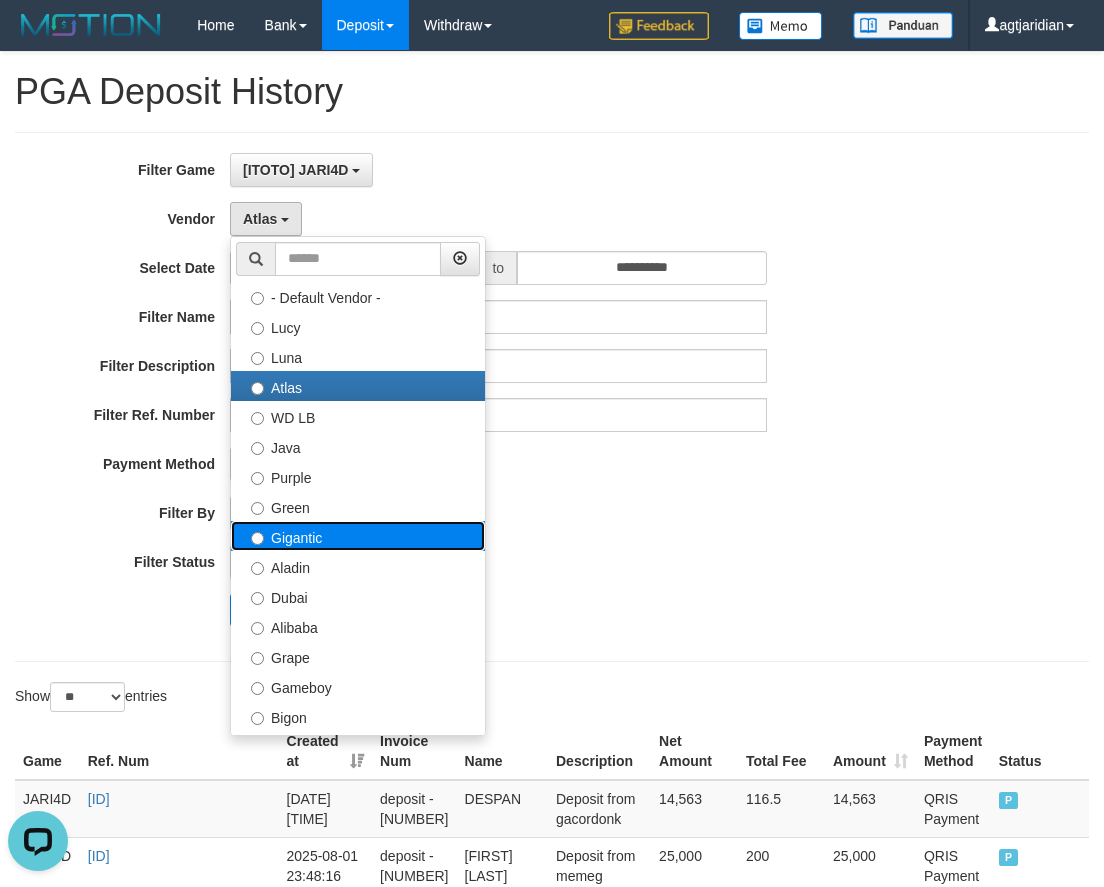click on "Gigantic" at bounding box center [358, 536] 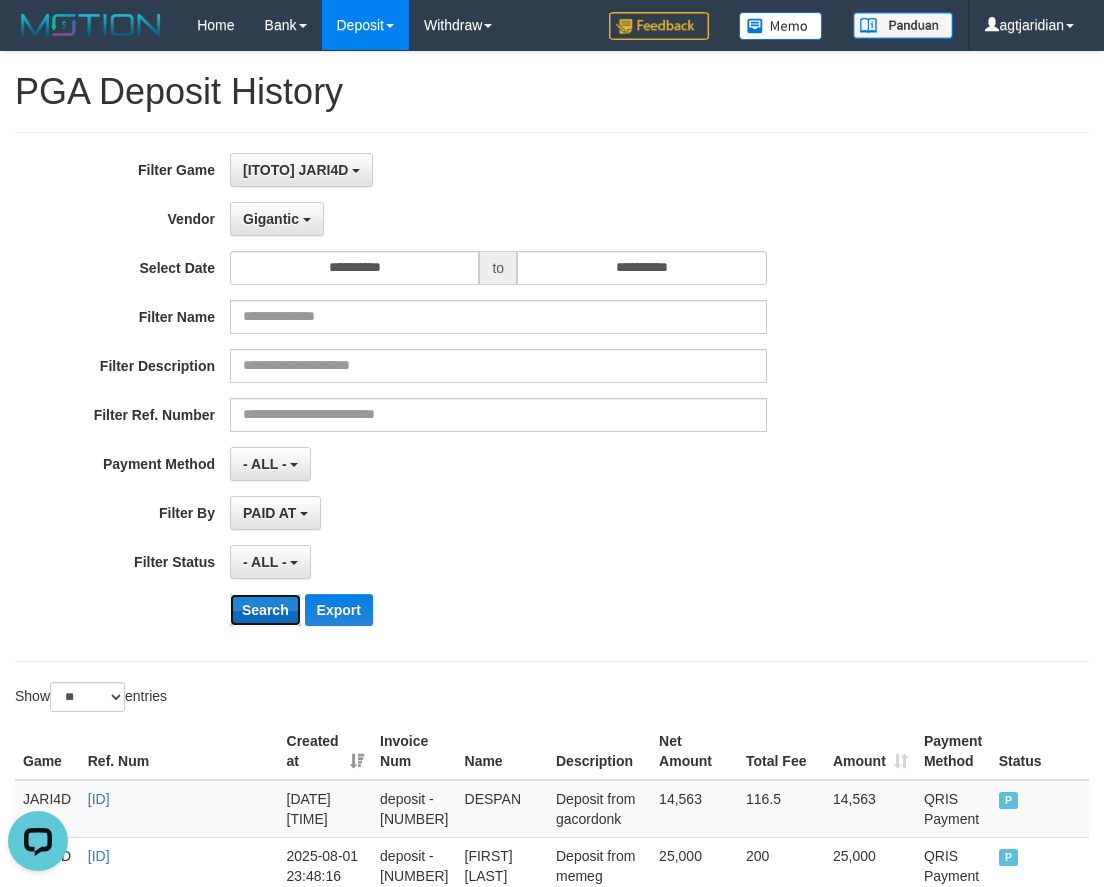 click on "Search" at bounding box center [265, 610] 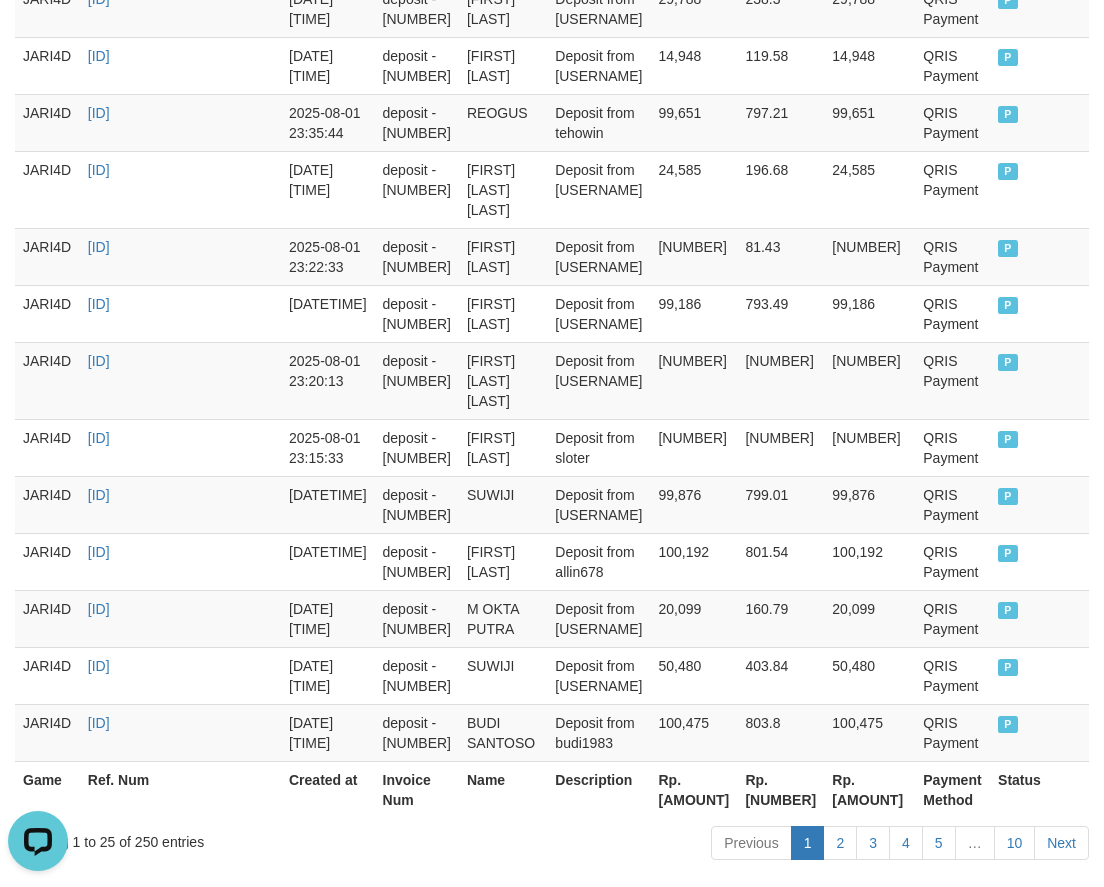 scroll, scrollTop: 1615, scrollLeft: 0, axis: vertical 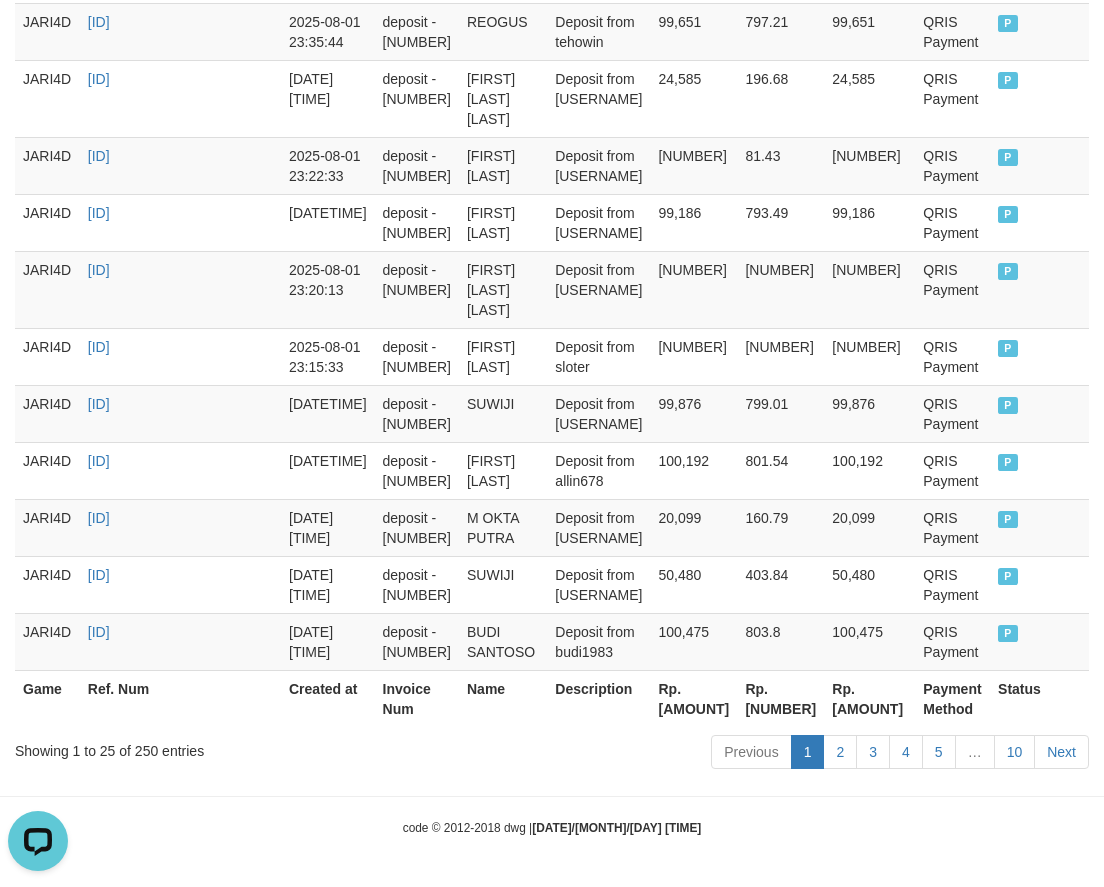 click on "Rp. [AMOUNT]" at bounding box center (693, 698) 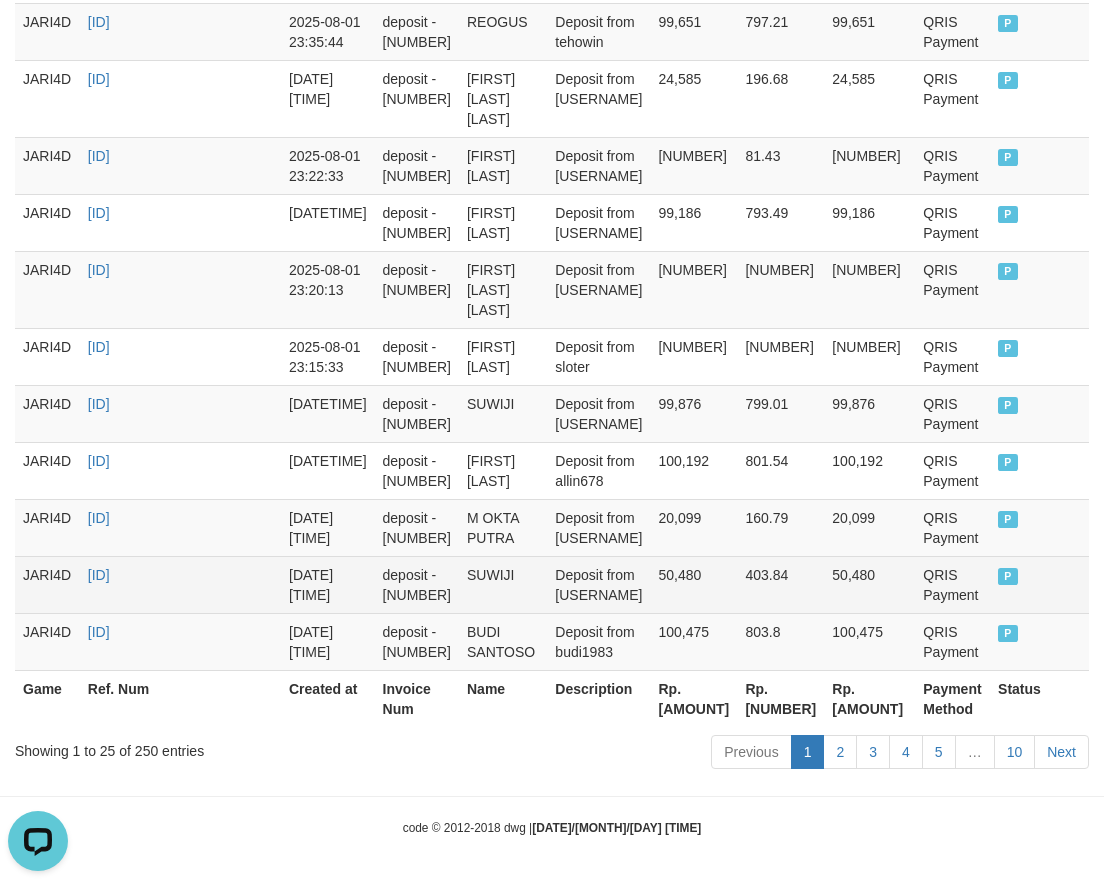 copy on "[NUMBER]" 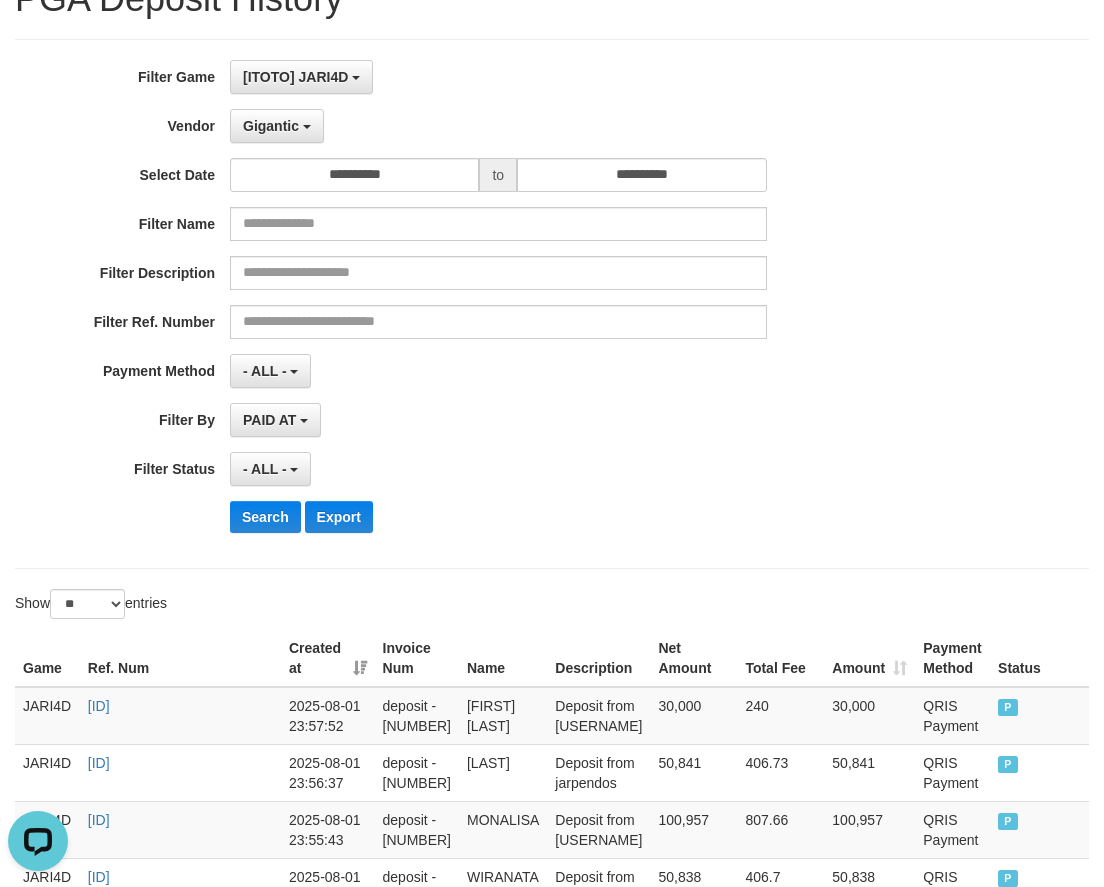 scroll, scrollTop: 0, scrollLeft: 0, axis: both 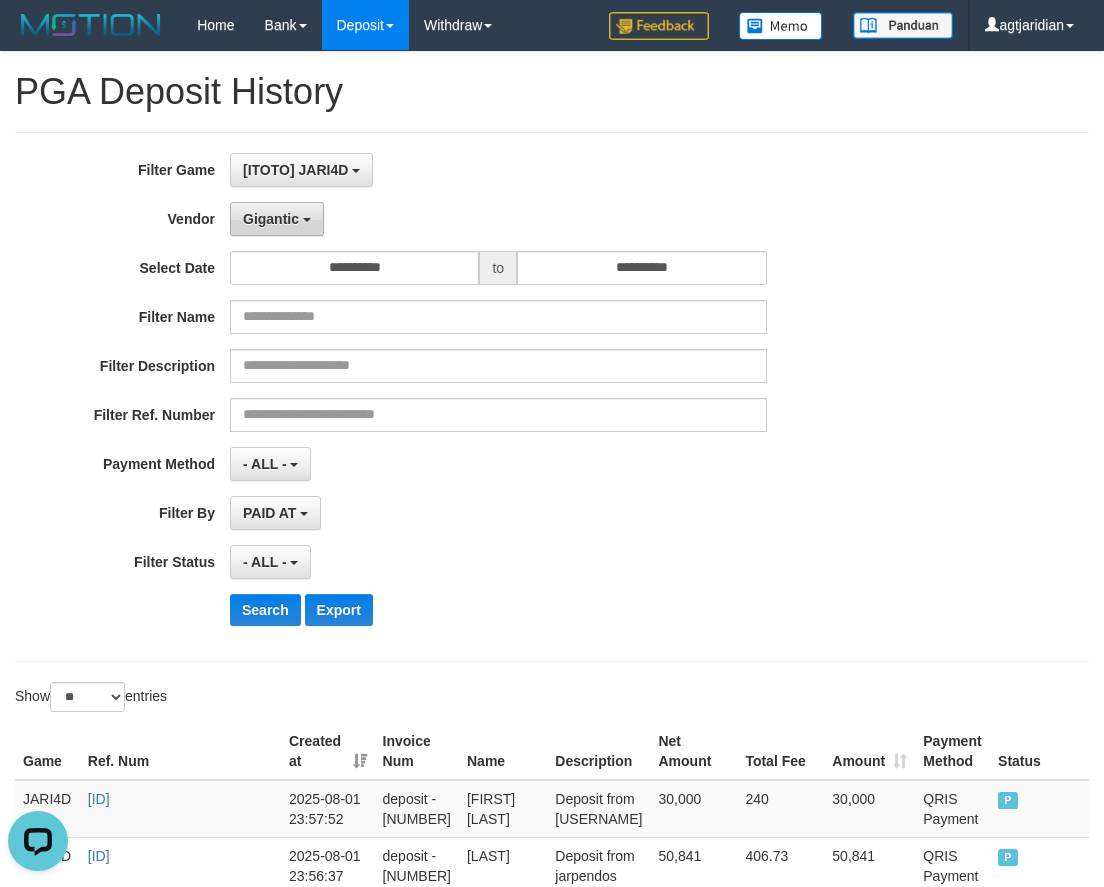 click on "Gigantic" at bounding box center [271, 219] 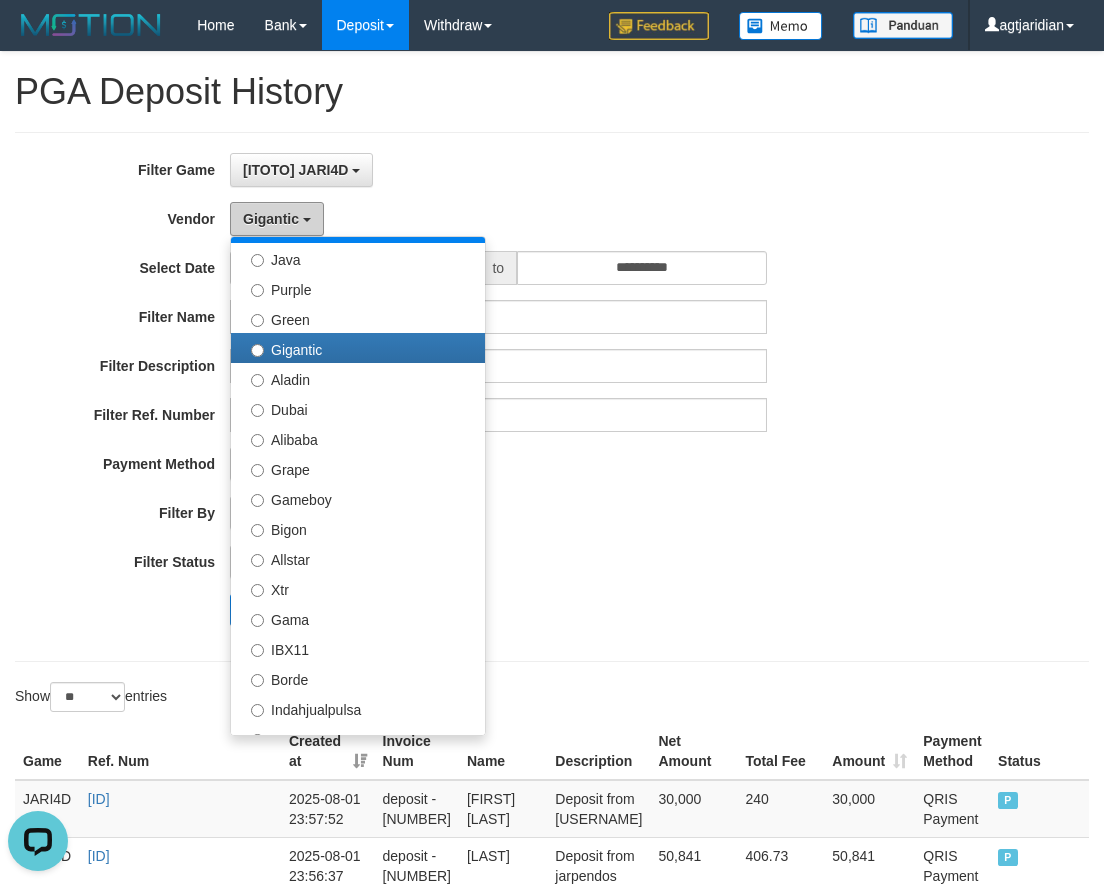 scroll, scrollTop: 200, scrollLeft: 0, axis: vertical 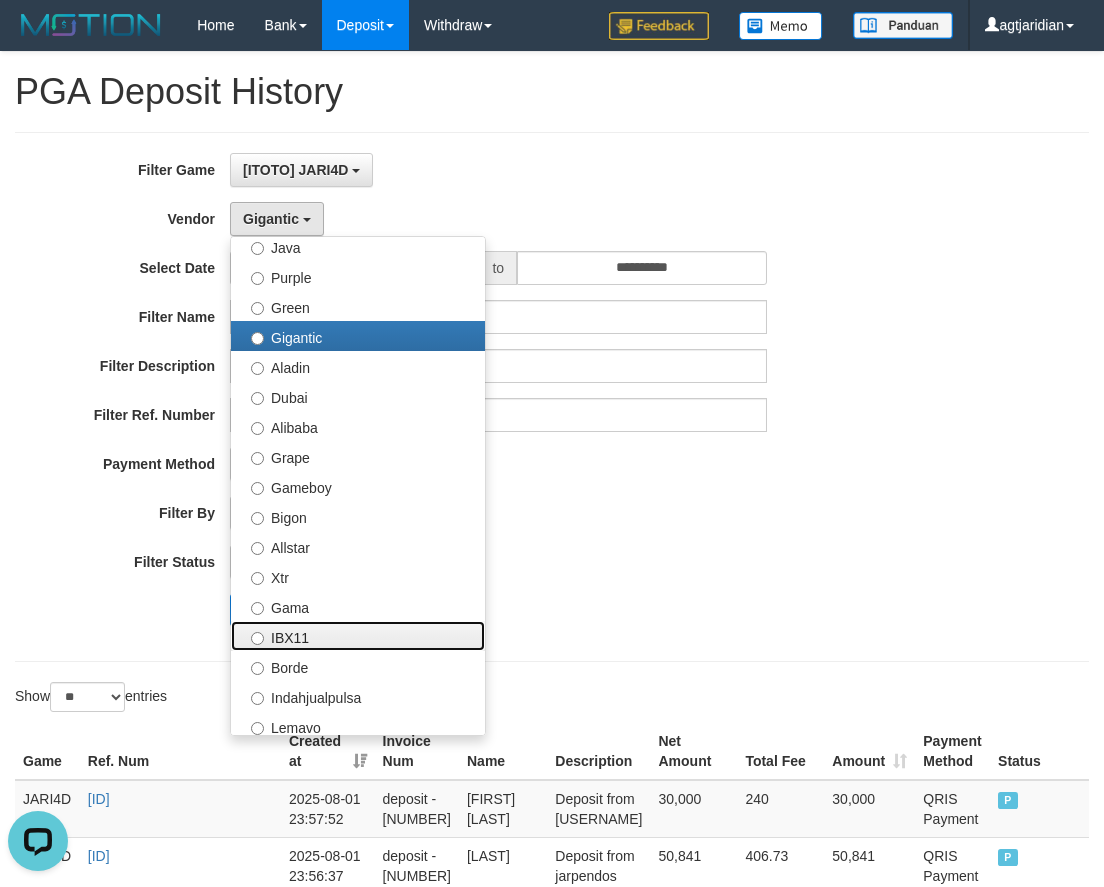 drag, startPoint x: 341, startPoint y: 633, endPoint x: 380, endPoint y: 625, distance: 39.812057 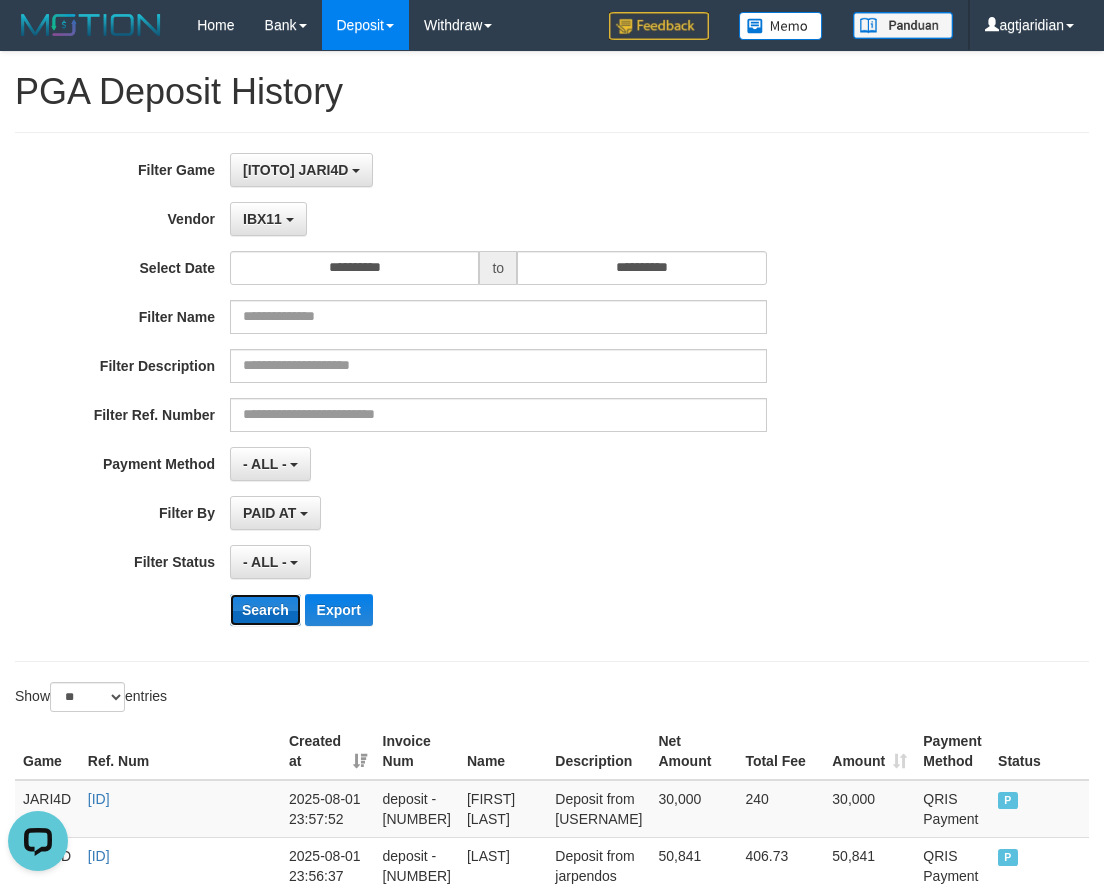click on "Search" at bounding box center [265, 610] 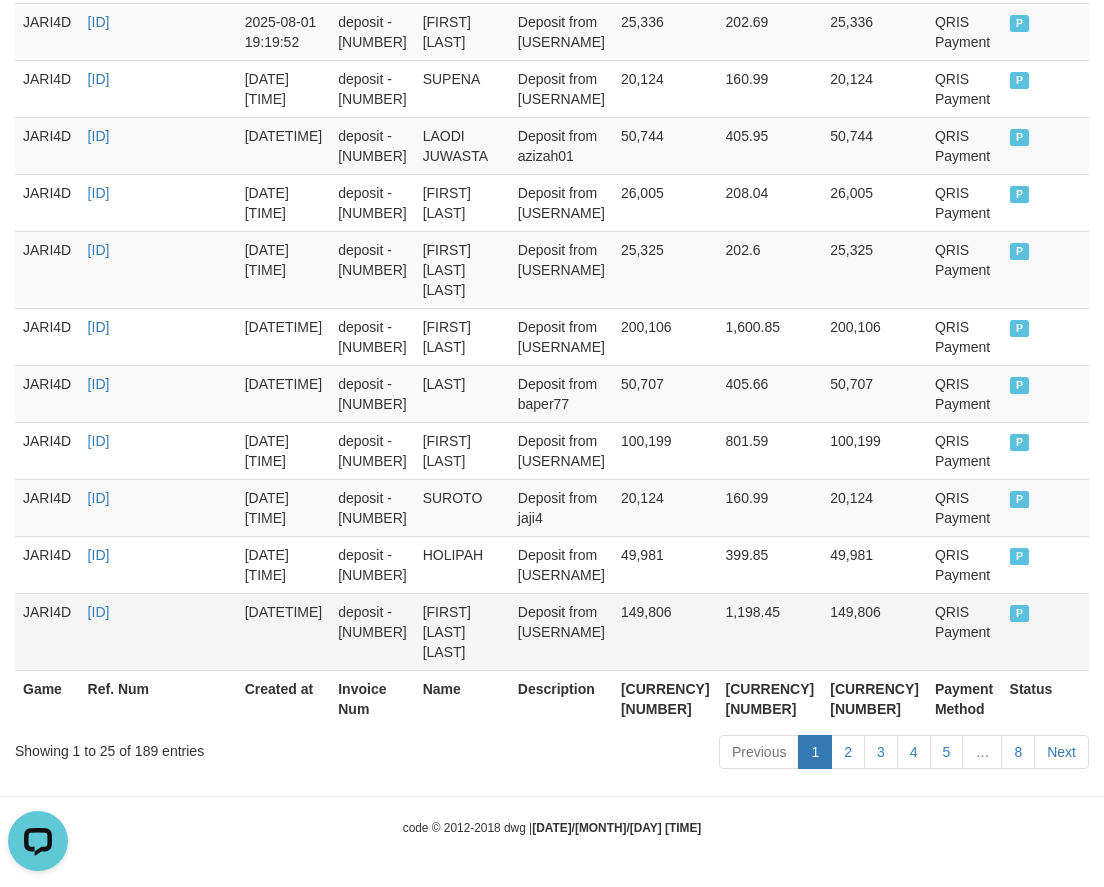 scroll, scrollTop: 1855, scrollLeft: 0, axis: vertical 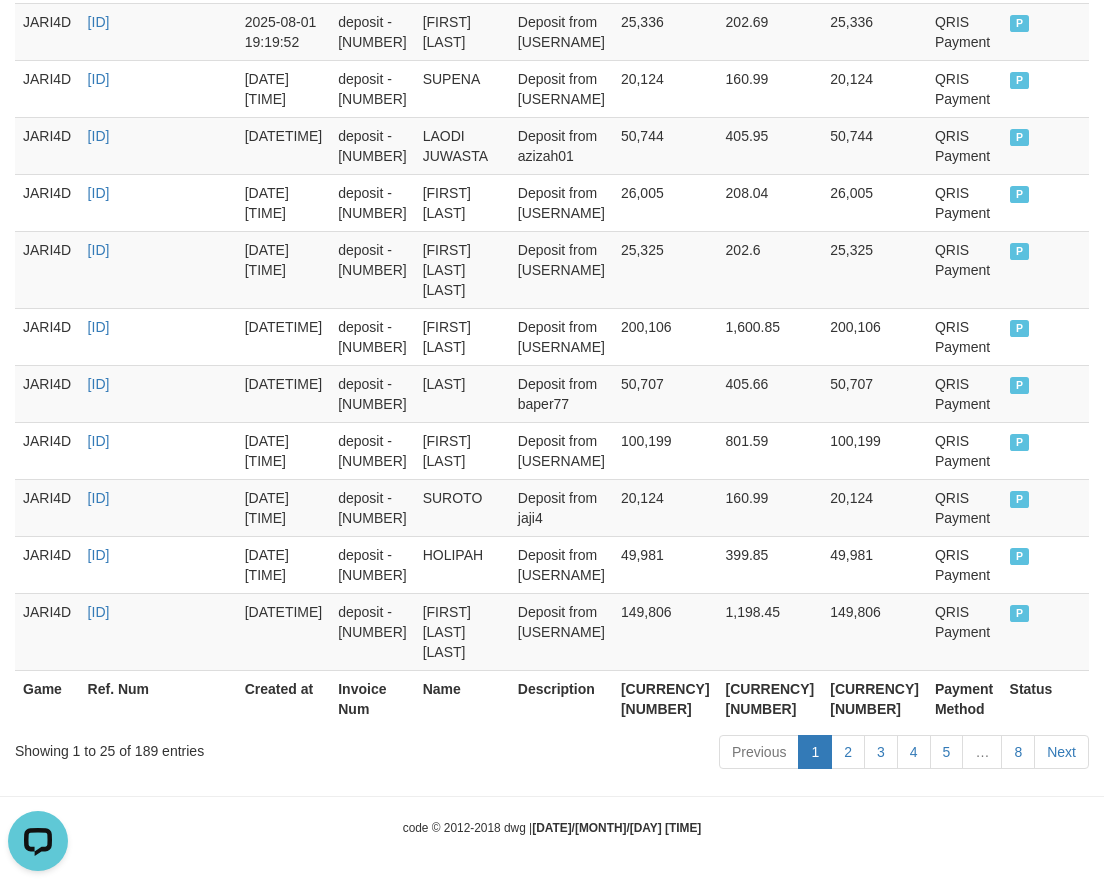 click on "[CURRENCY] [NUMBER]" at bounding box center (665, 698) 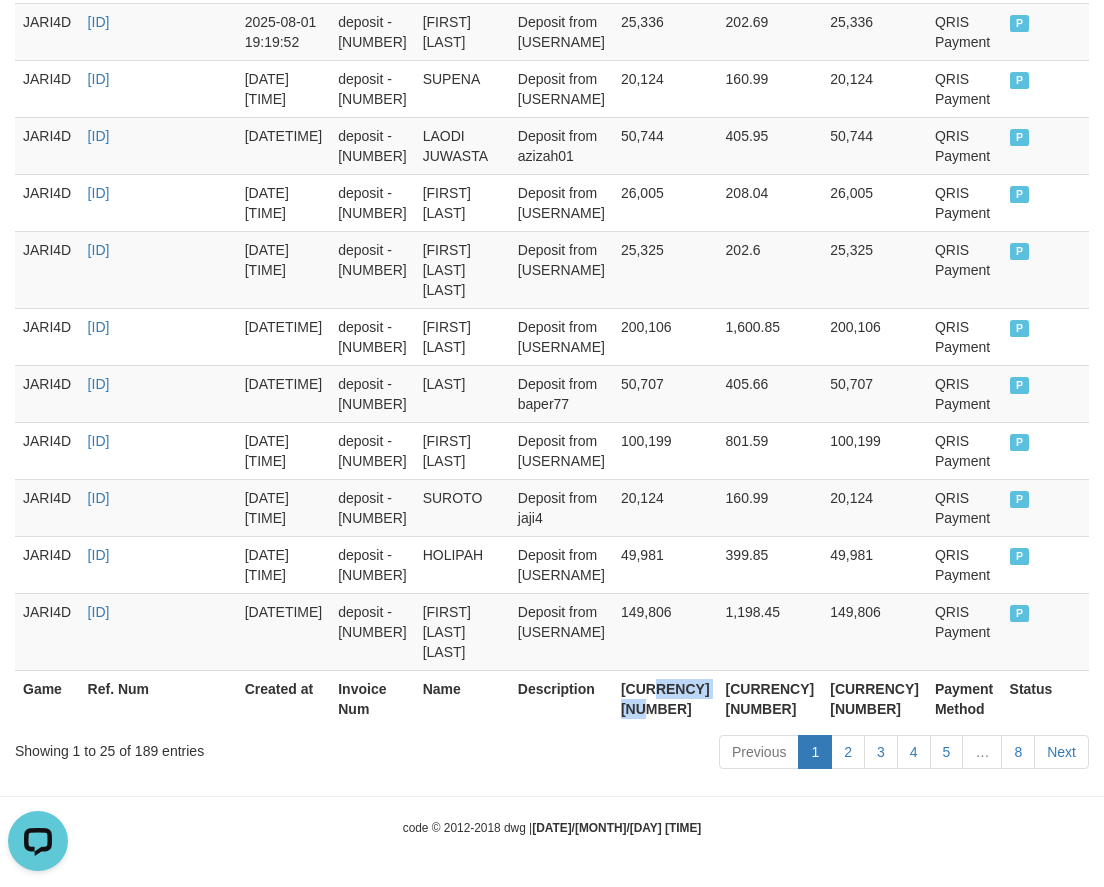 click on "[CURRENCY] [NUMBER]" at bounding box center [665, 698] 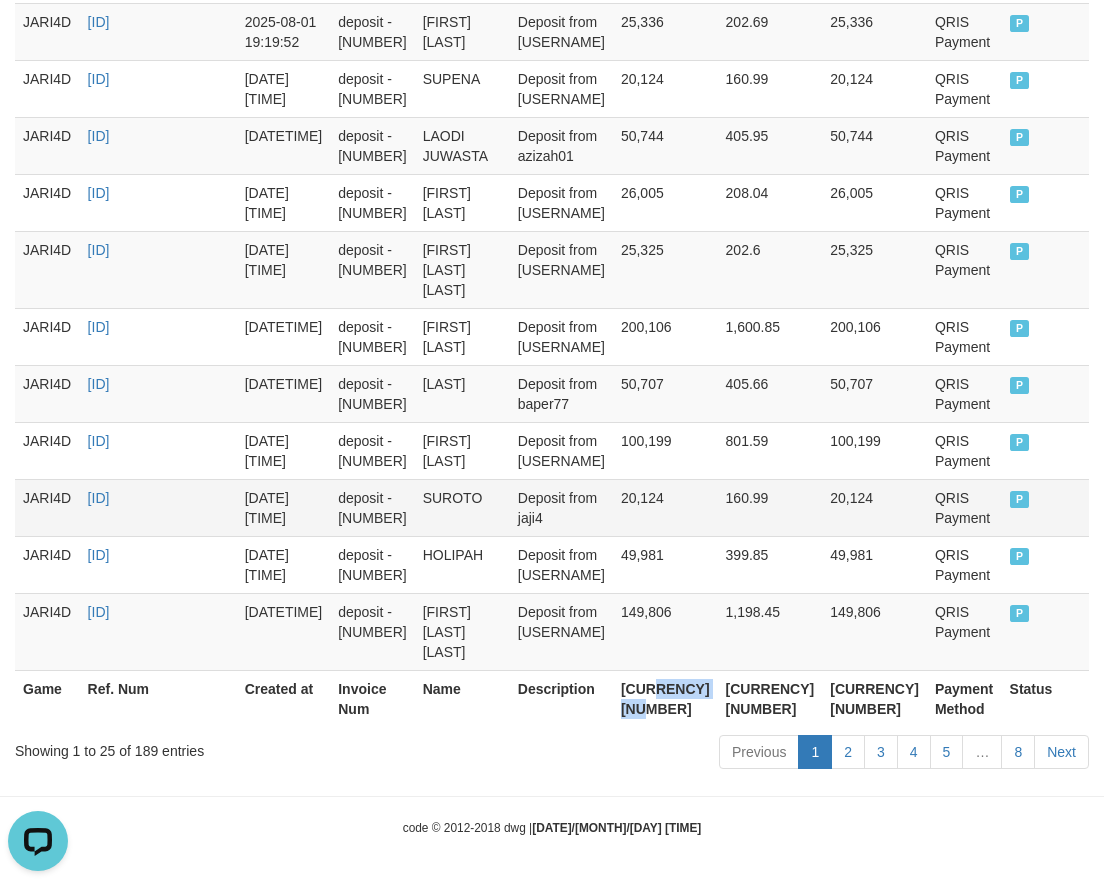 copy on "[NUMBER]" 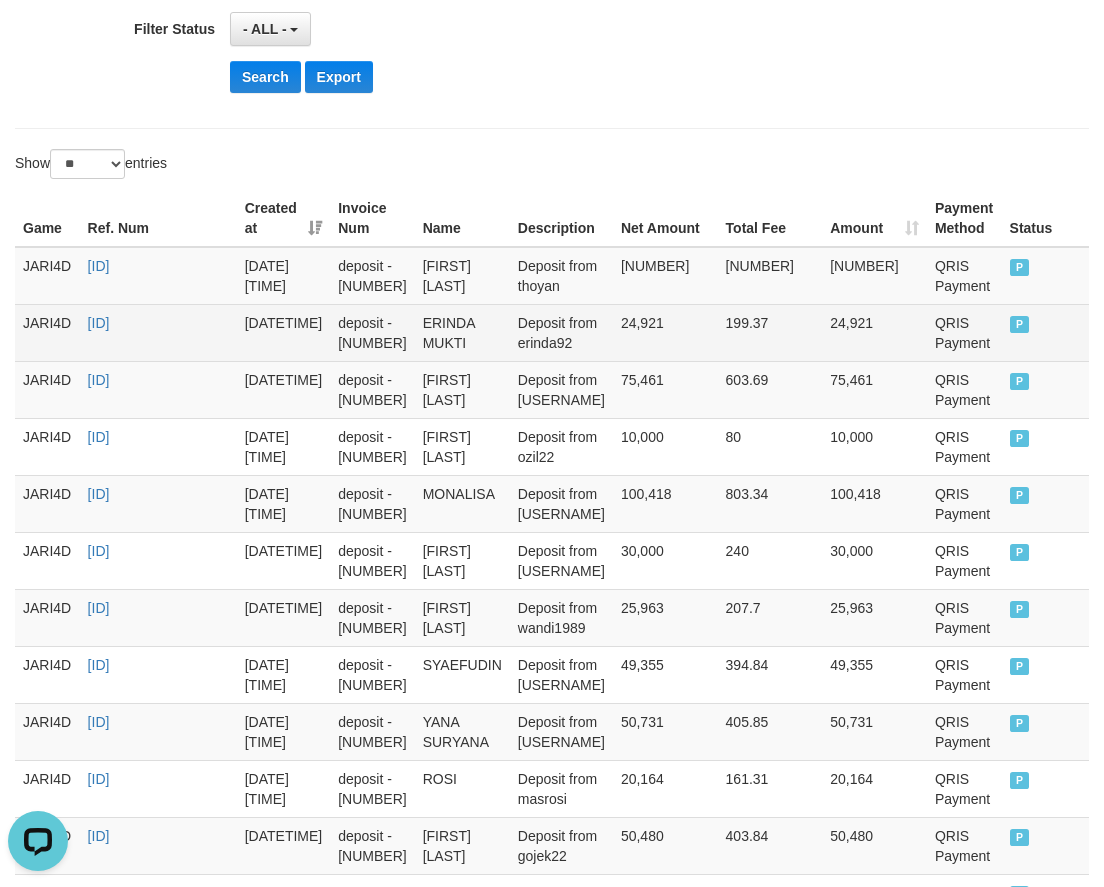scroll, scrollTop: 55, scrollLeft: 0, axis: vertical 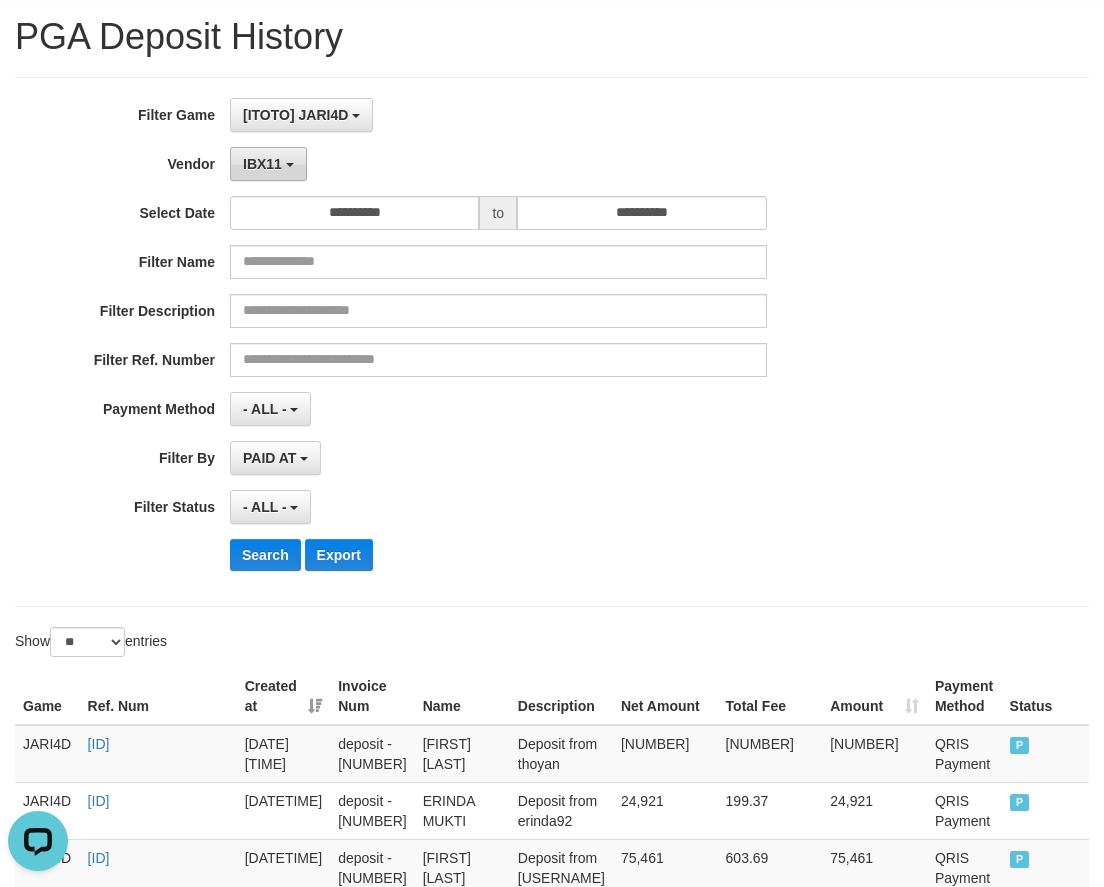 click on "IBX11" at bounding box center [268, 164] 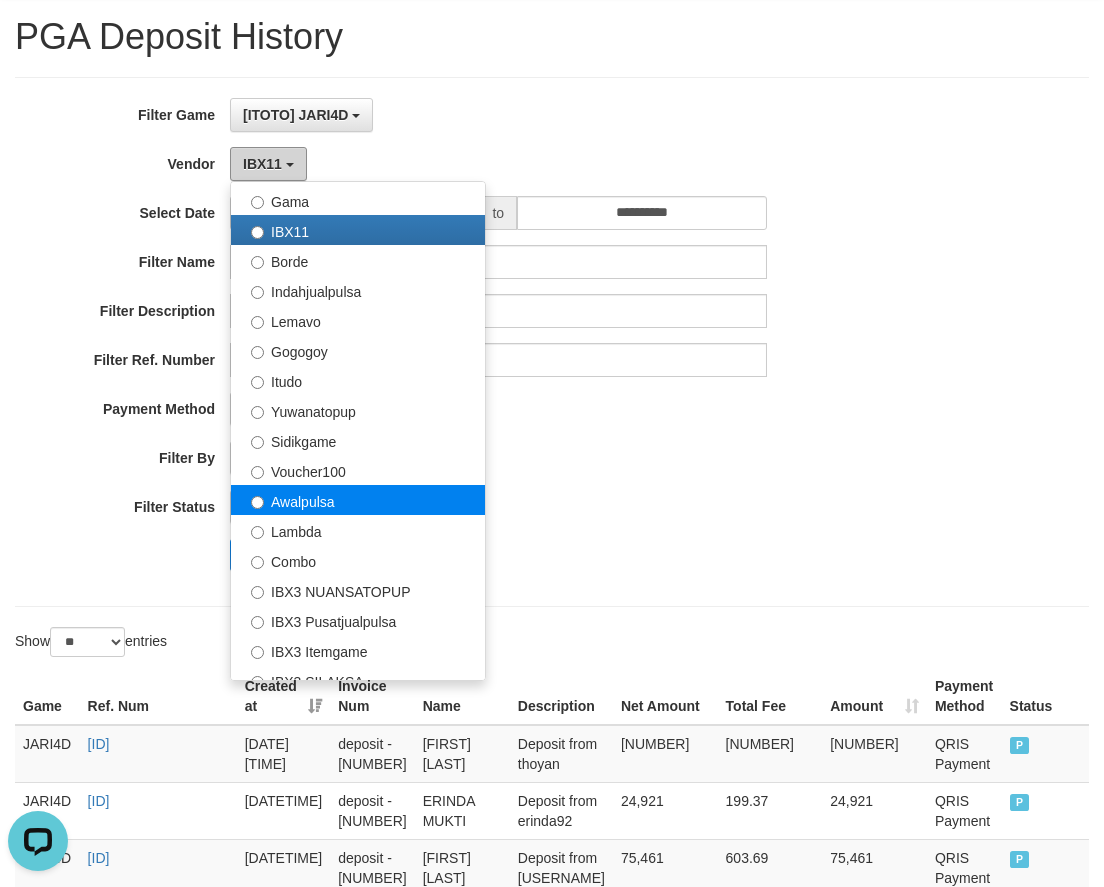 scroll, scrollTop: 600, scrollLeft: 0, axis: vertical 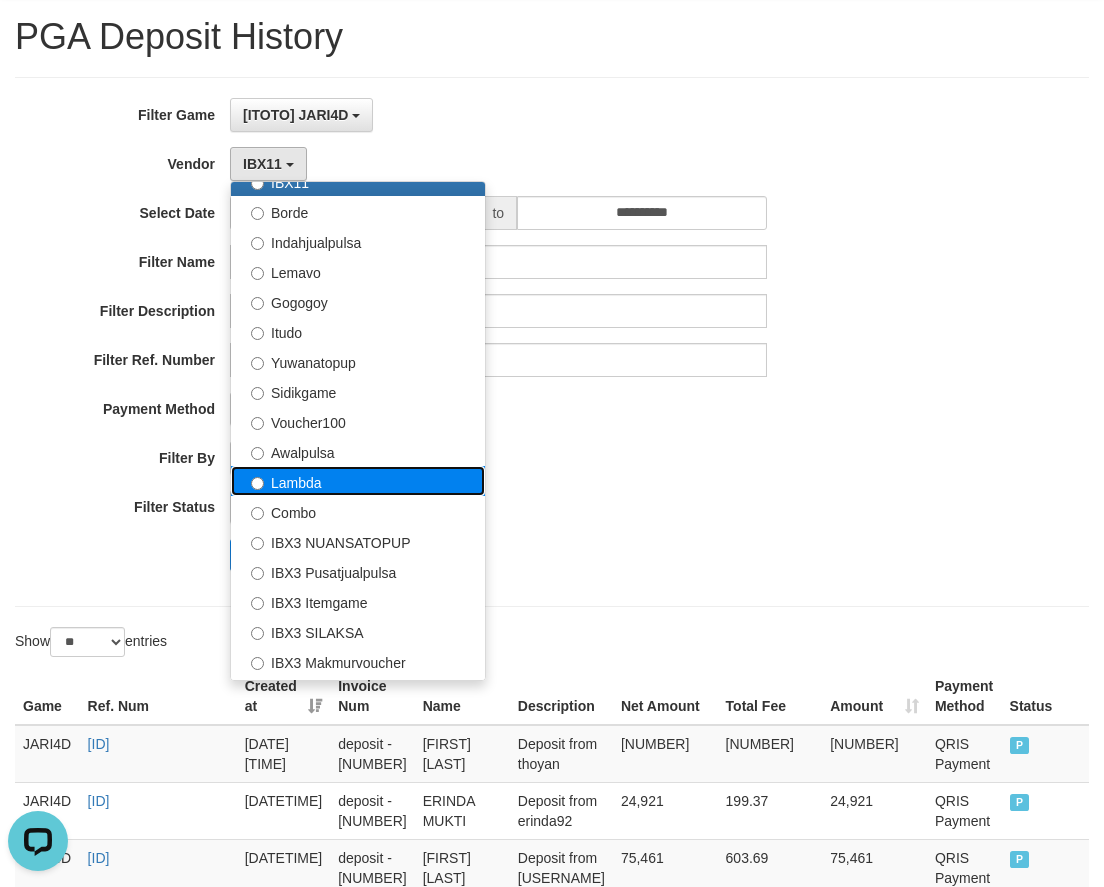 click on "Lambda" at bounding box center [358, 481] 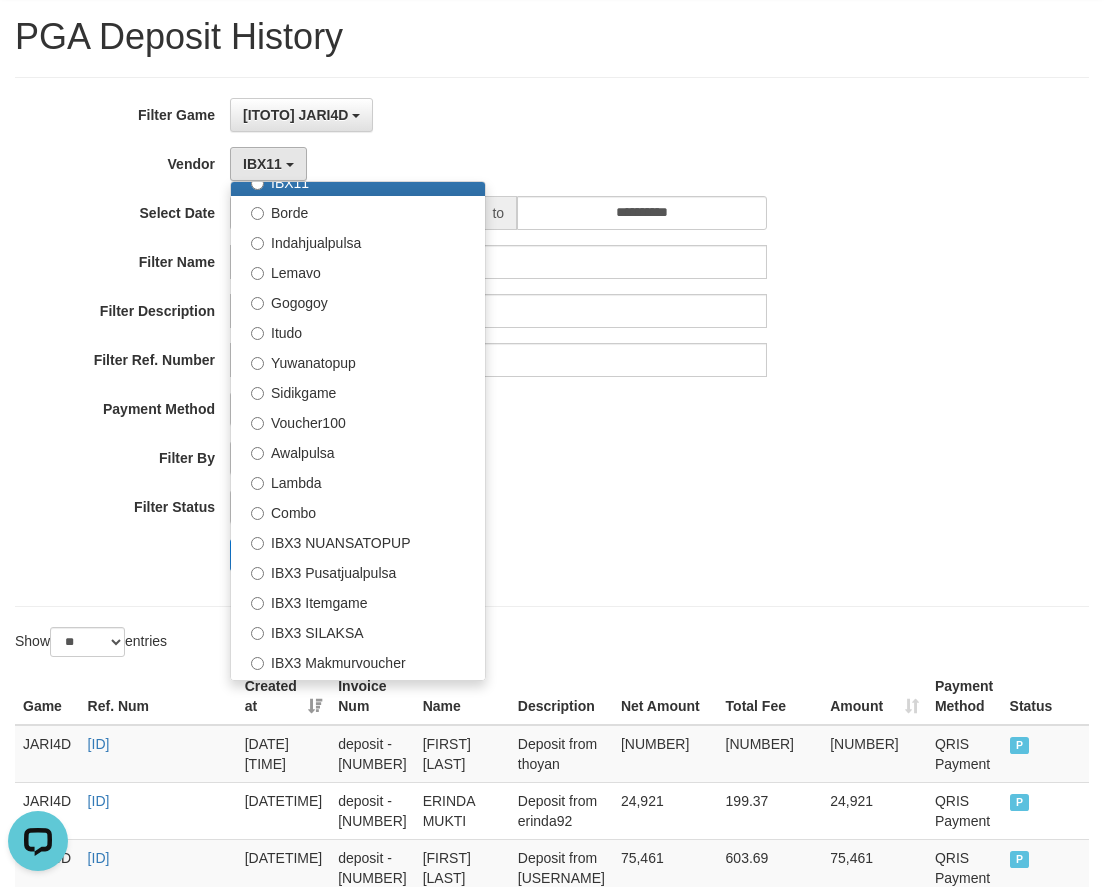 select on "**********" 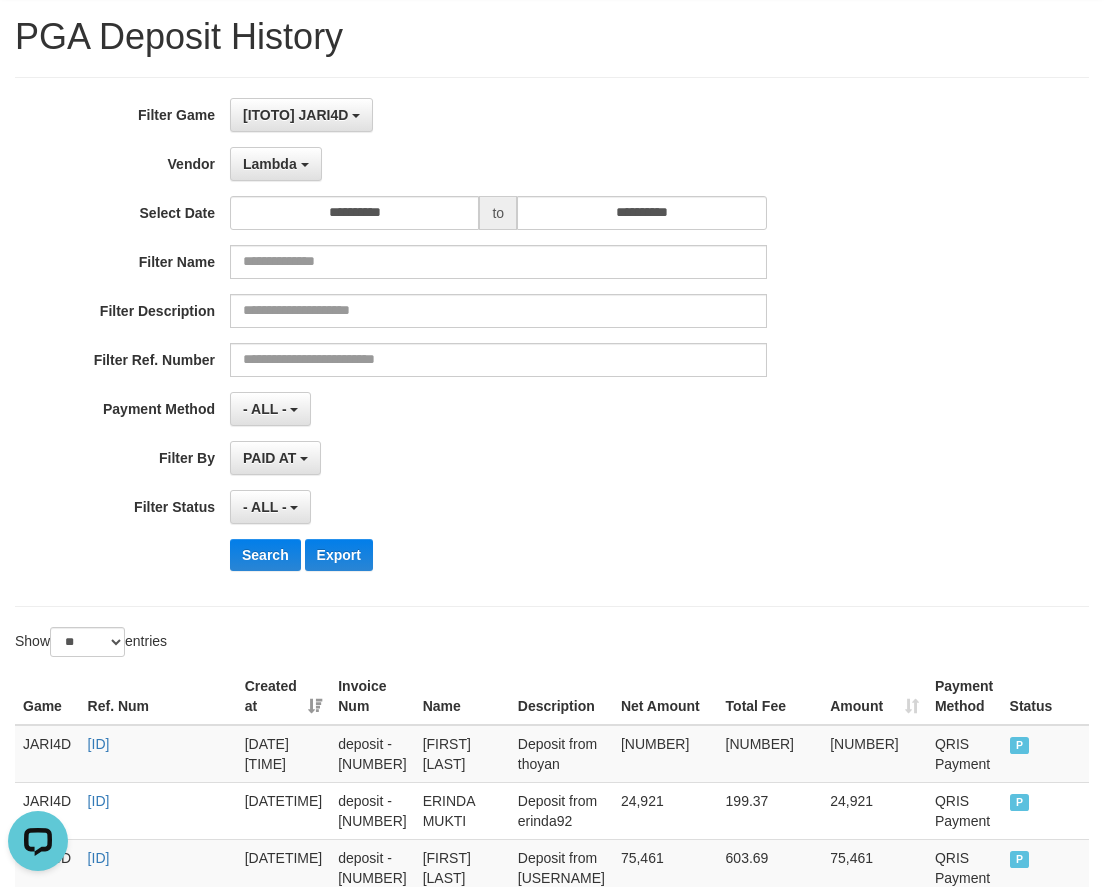 click on "**********" at bounding box center [460, 342] 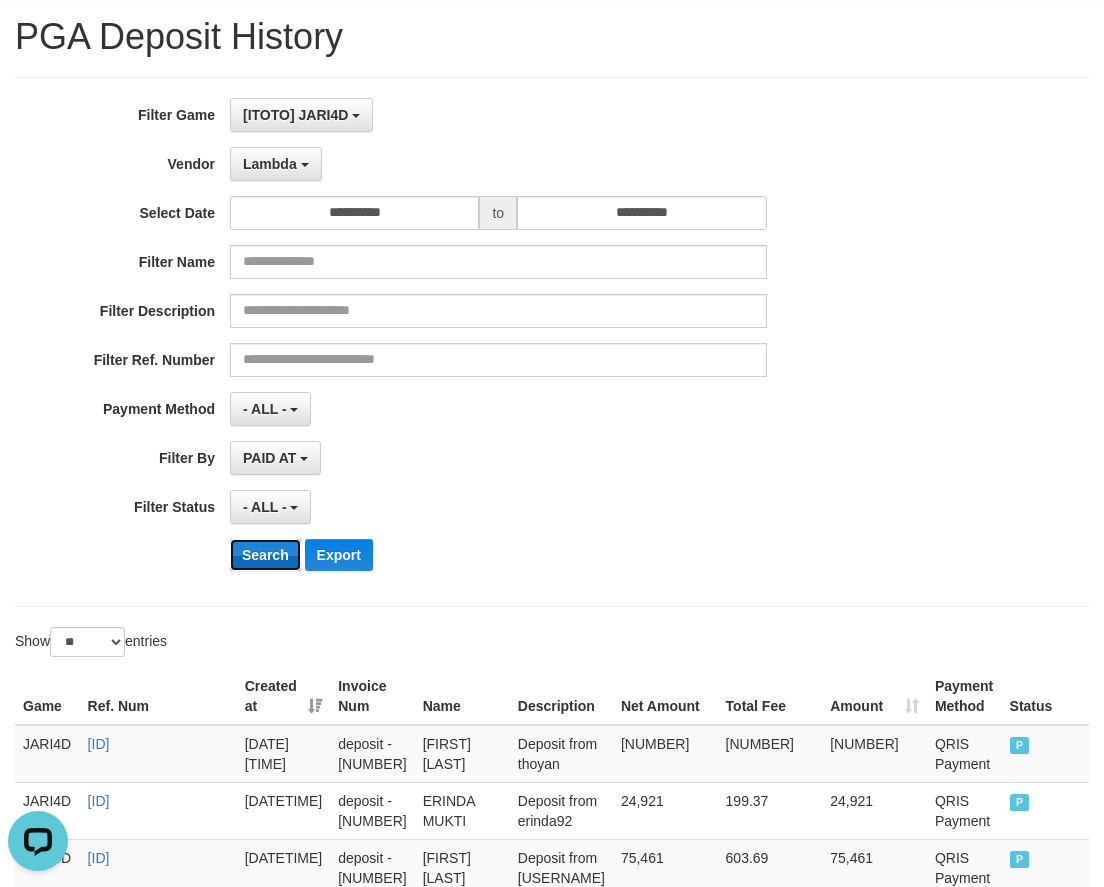click on "Search" at bounding box center [265, 555] 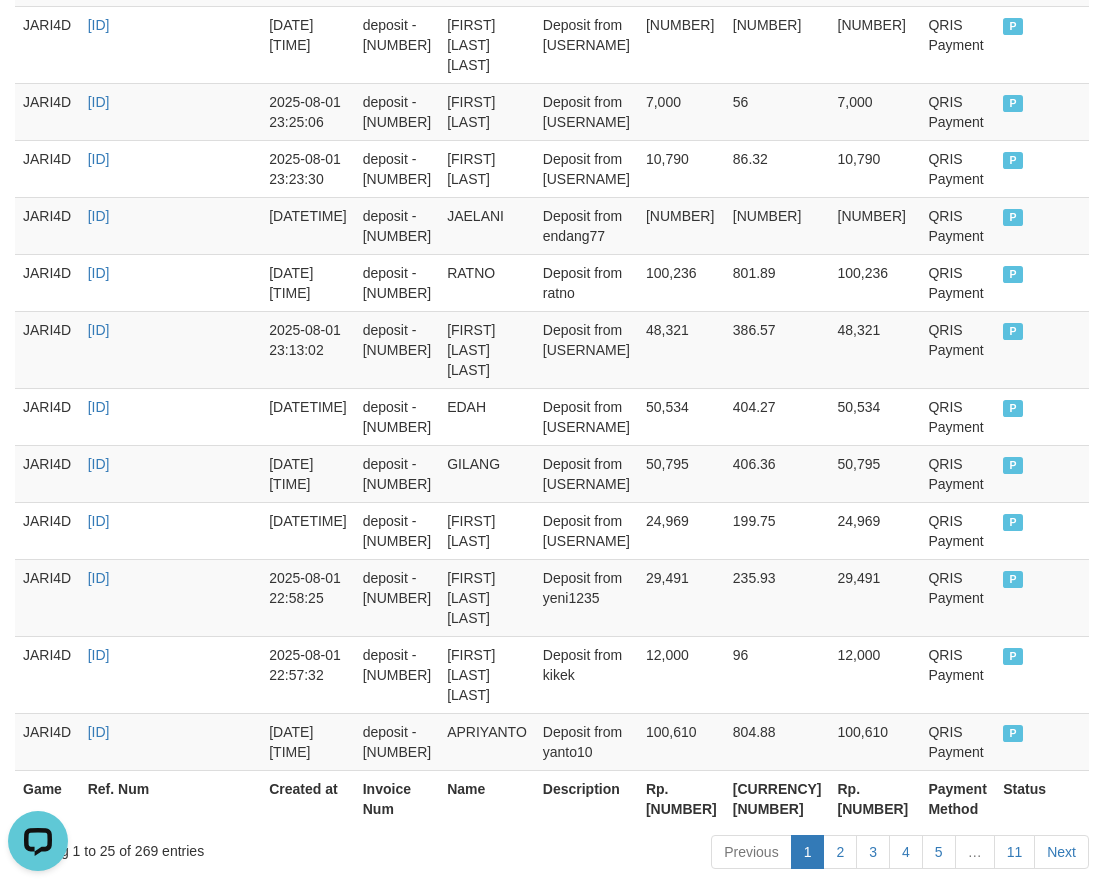 scroll, scrollTop: 1655, scrollLeft: 0, axis: vertical 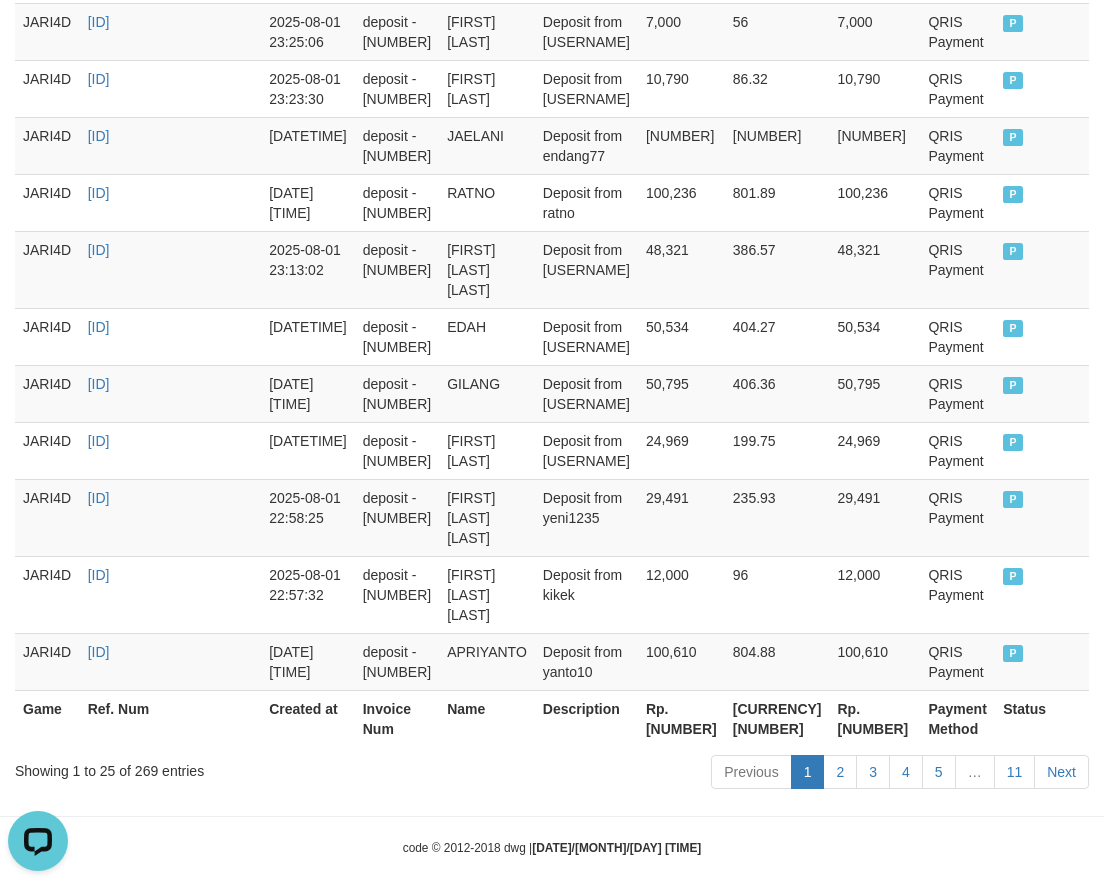 click on "Rp. [NUMBER]" at bounding box center (681, 718) 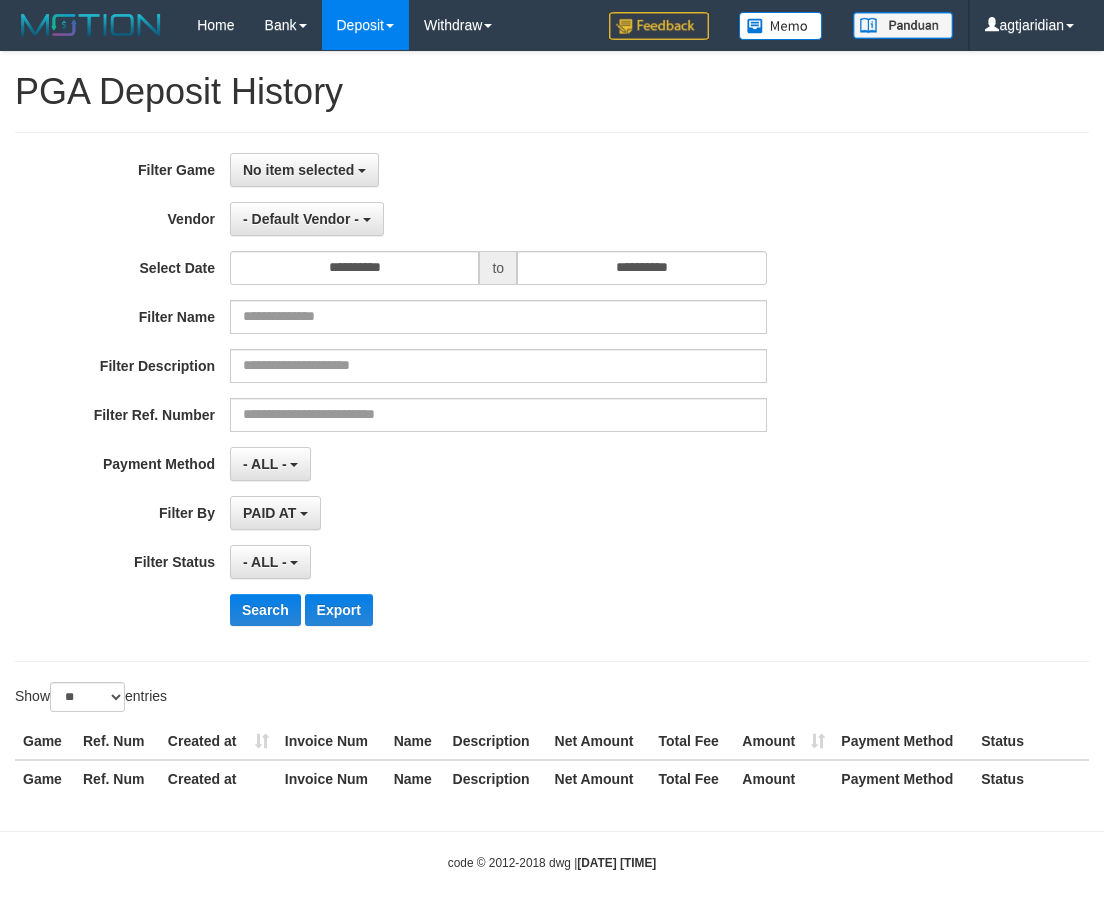 select on "**********" 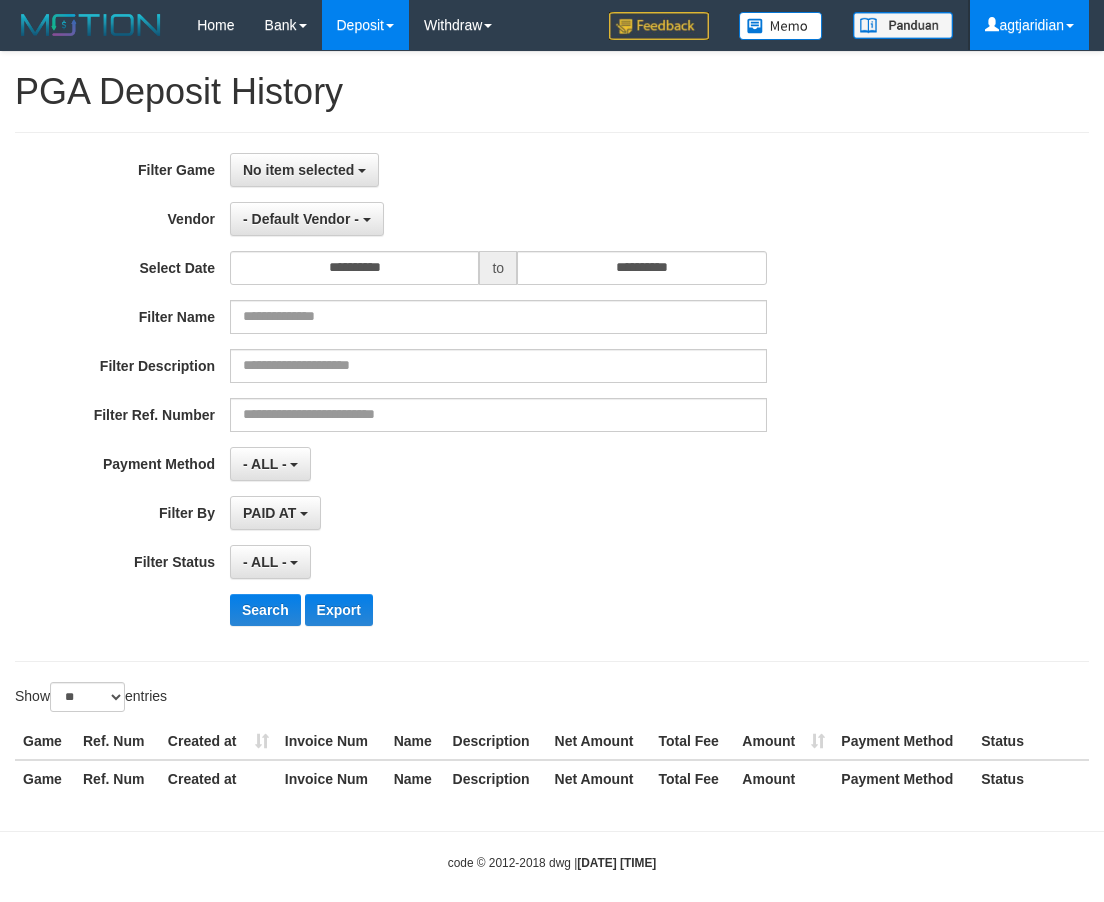 scroll, scrollTop: 20, scrollLeft: 0, axis: vertical 